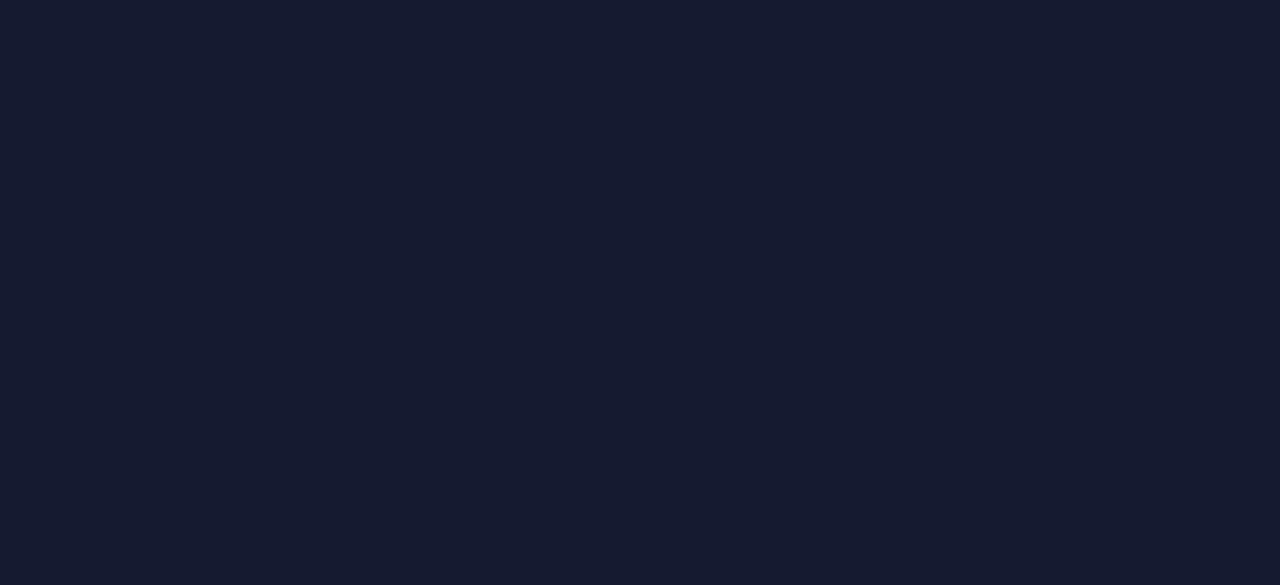 scroll, scrollTop: 0, scrollLeft: 0, axis: both 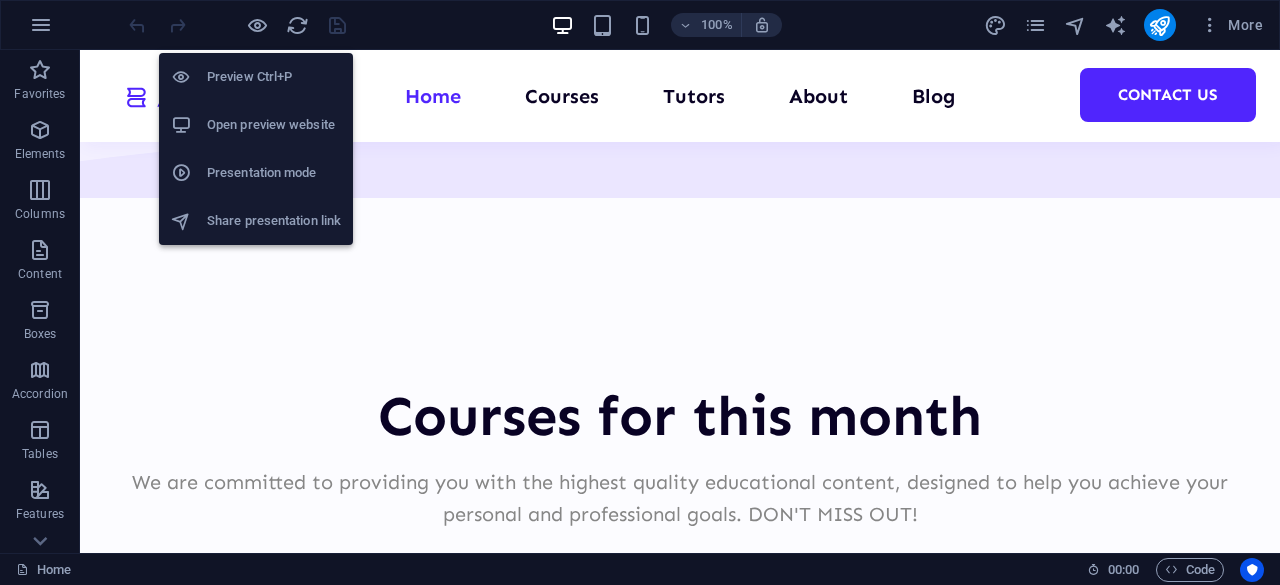 click on "Open preview website" at bounding box center [274, 125] 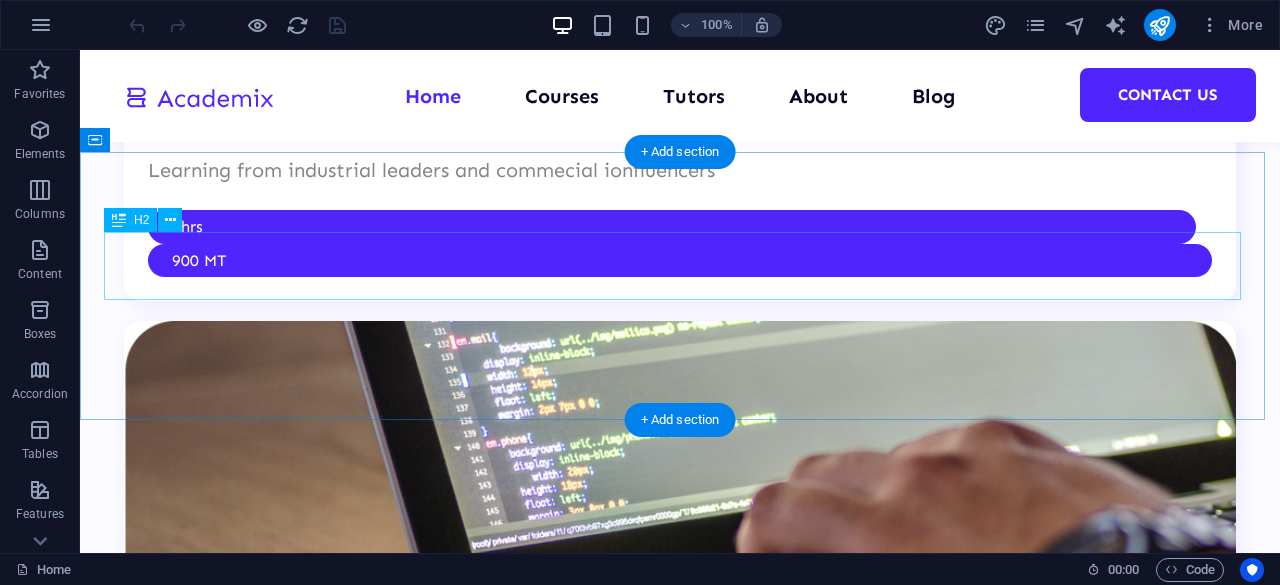 scroll, scrollTop: 5485, scrollLeft: 0, axis: vertical 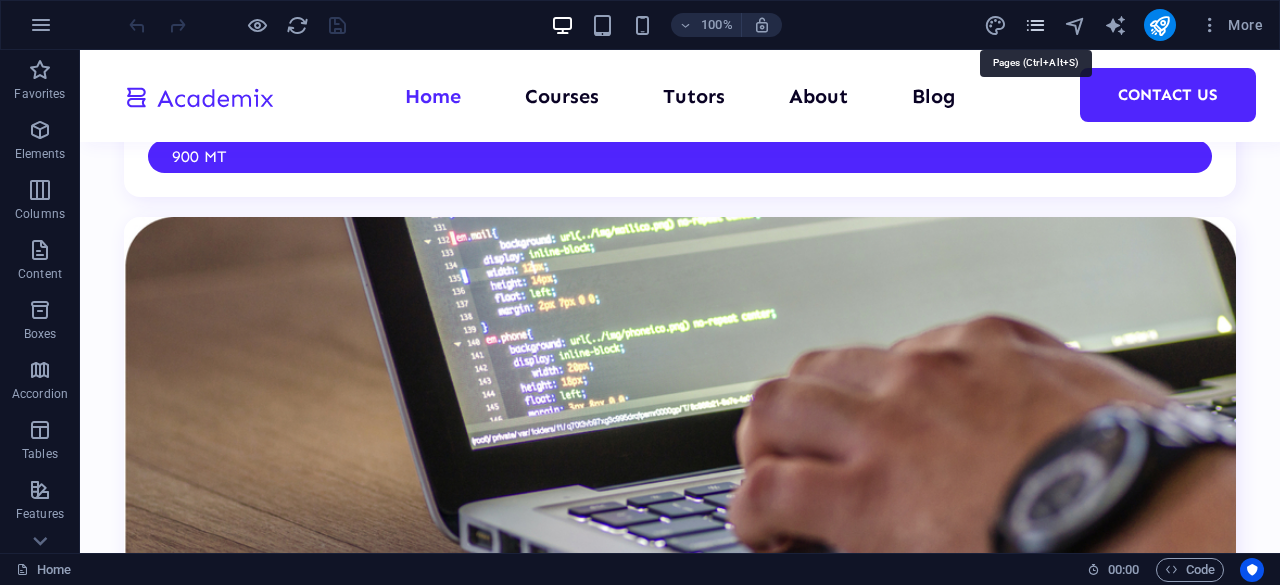 click at bounding box center [1035, 25] 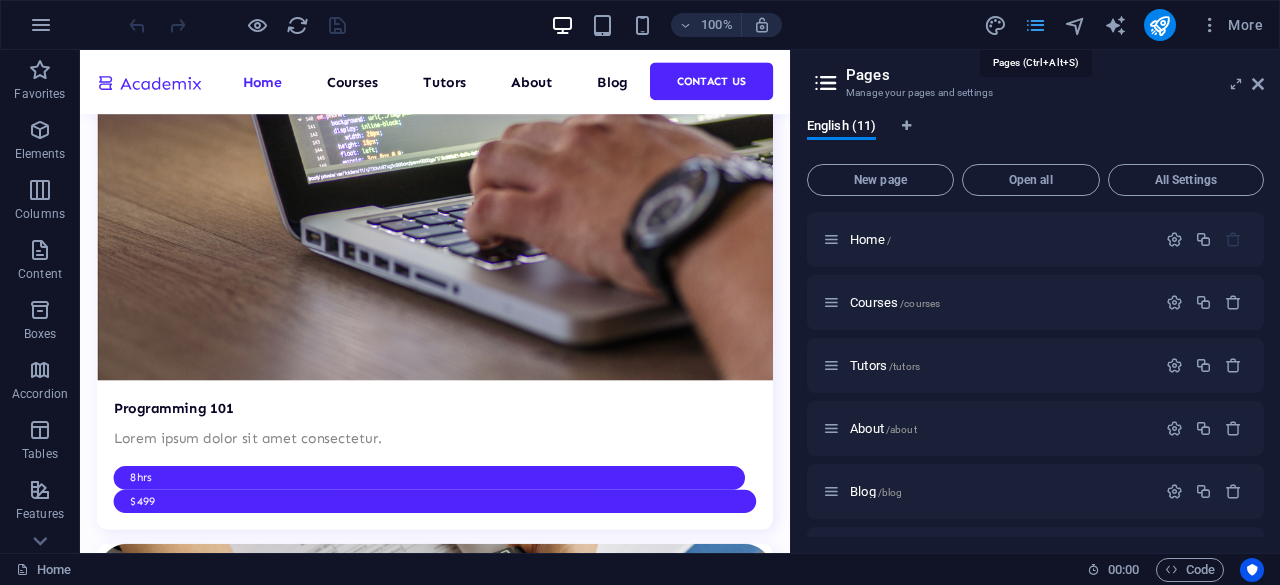 scroll, scrollTop: 5422, scrollLeft: 0, axis: vertical 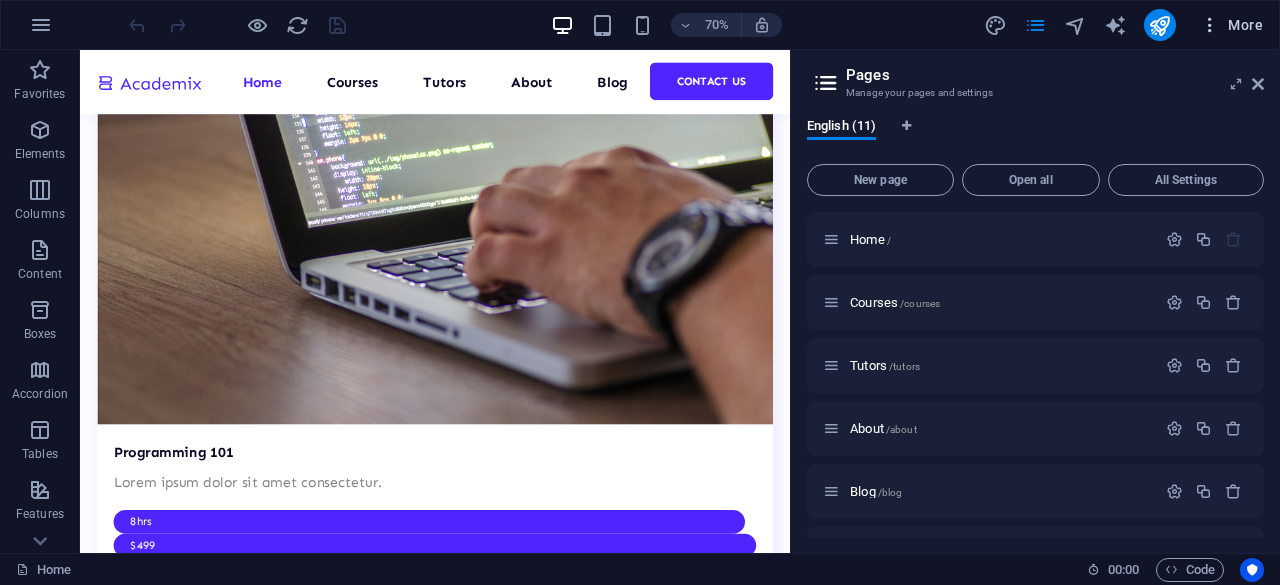 click at bounding box center (1210, 25) 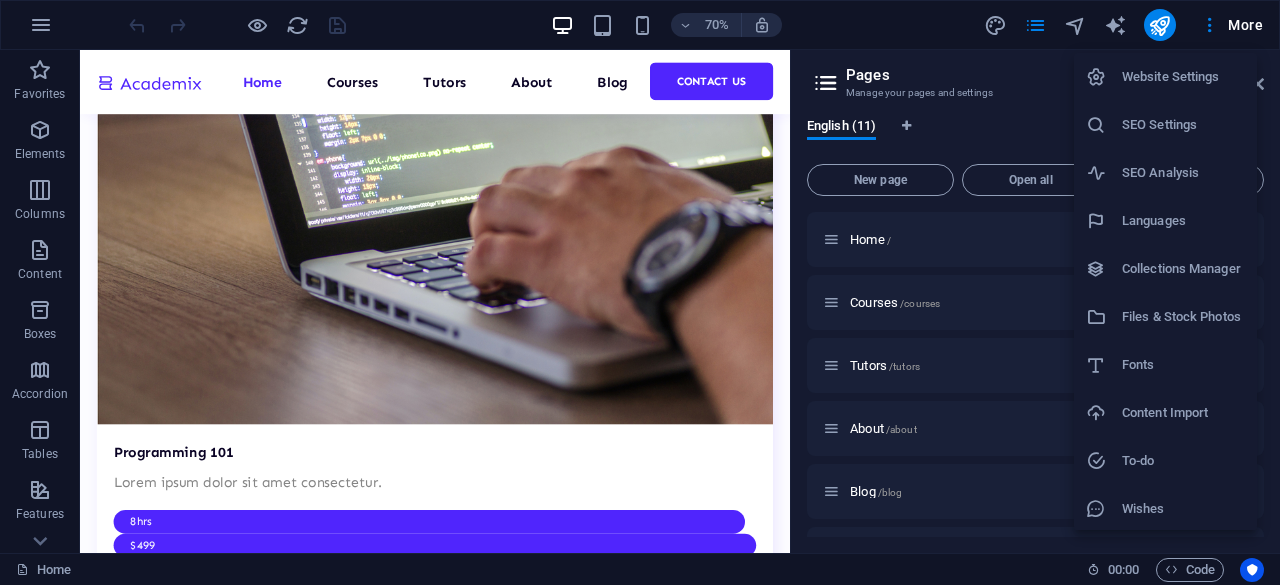 click on "Collections Manager" at bounding box center (1183, 269) 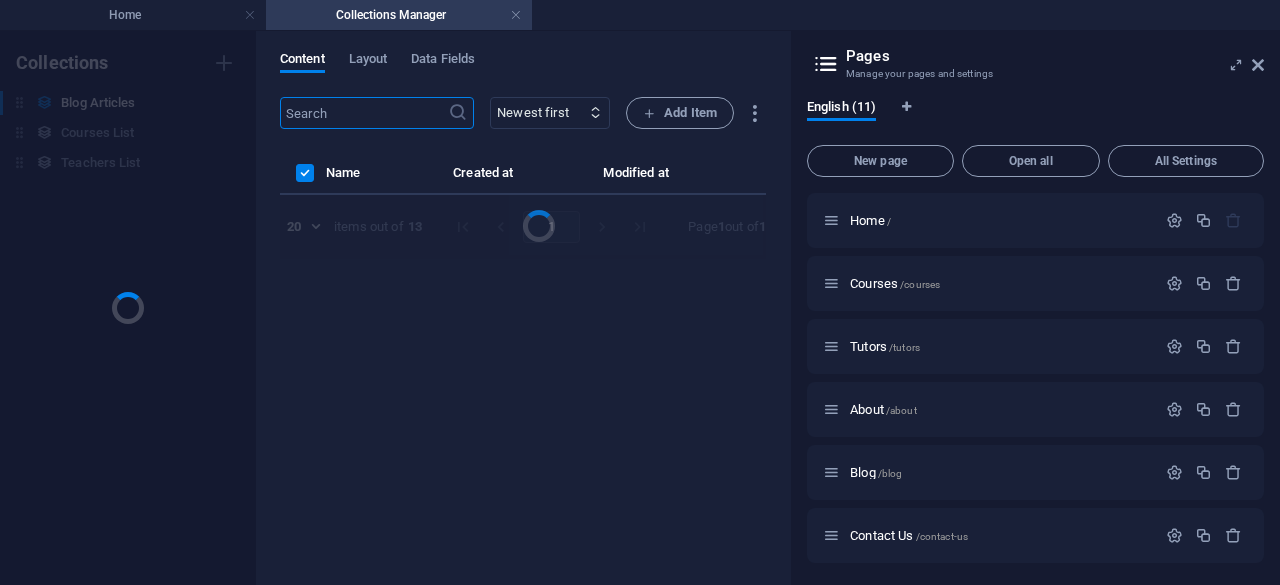 scroll, scrollTop: 0, scrollLeft: 0, axis: both 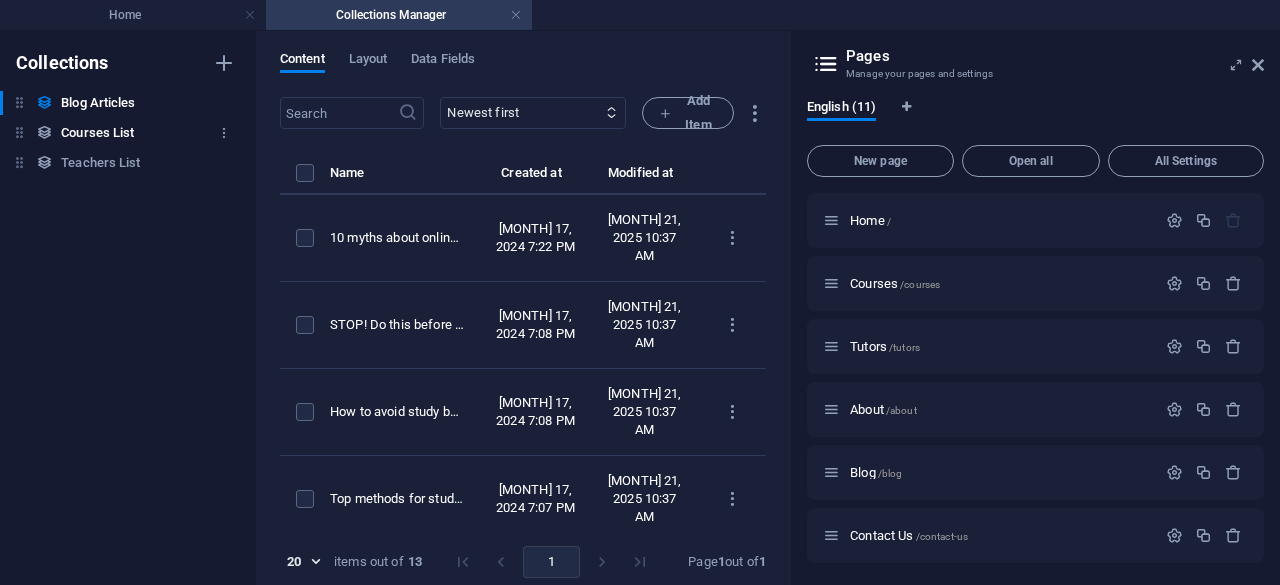 click on "Courses List" at bounding box center [97, 133] 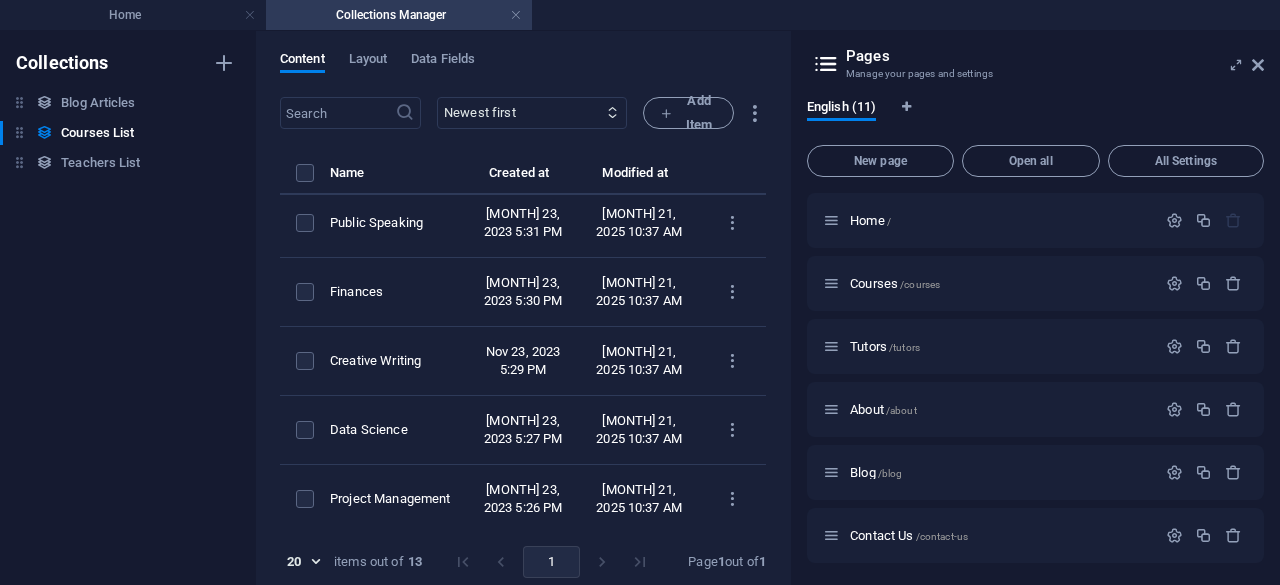 scroll, scrollTop: 145, scrollLeft: 0, axis: vertical 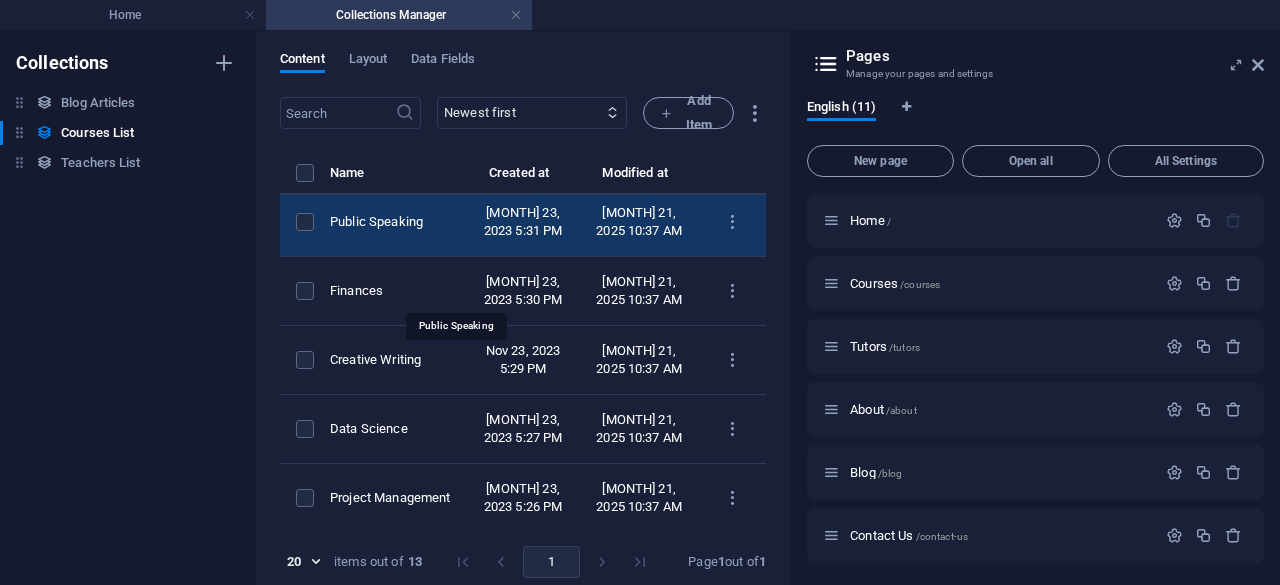 click on "Public Speaking" at bounding box center (390, 222) 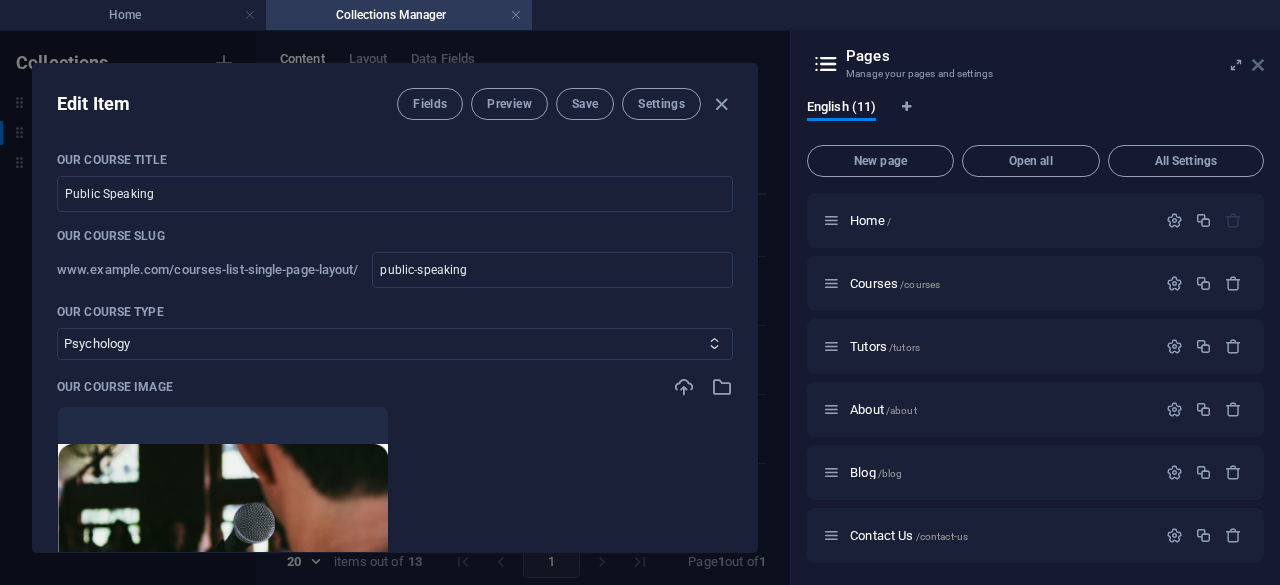click at bounding box center [1258, 65] 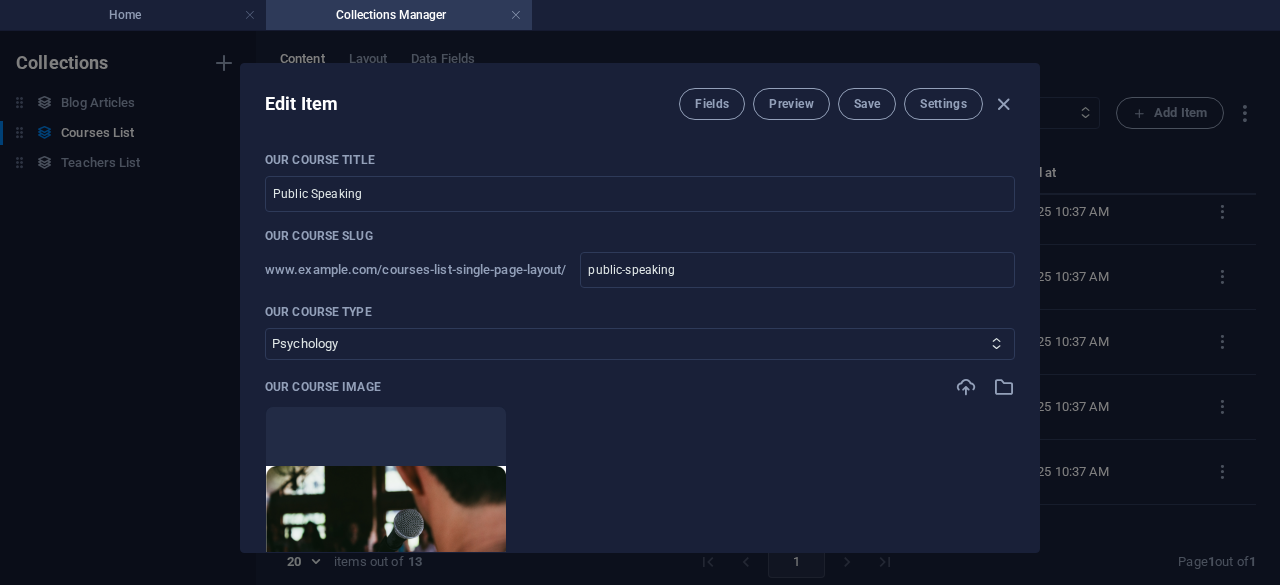 scroll, scrollTop: 88, scrollLeft: 0, axis: vertical 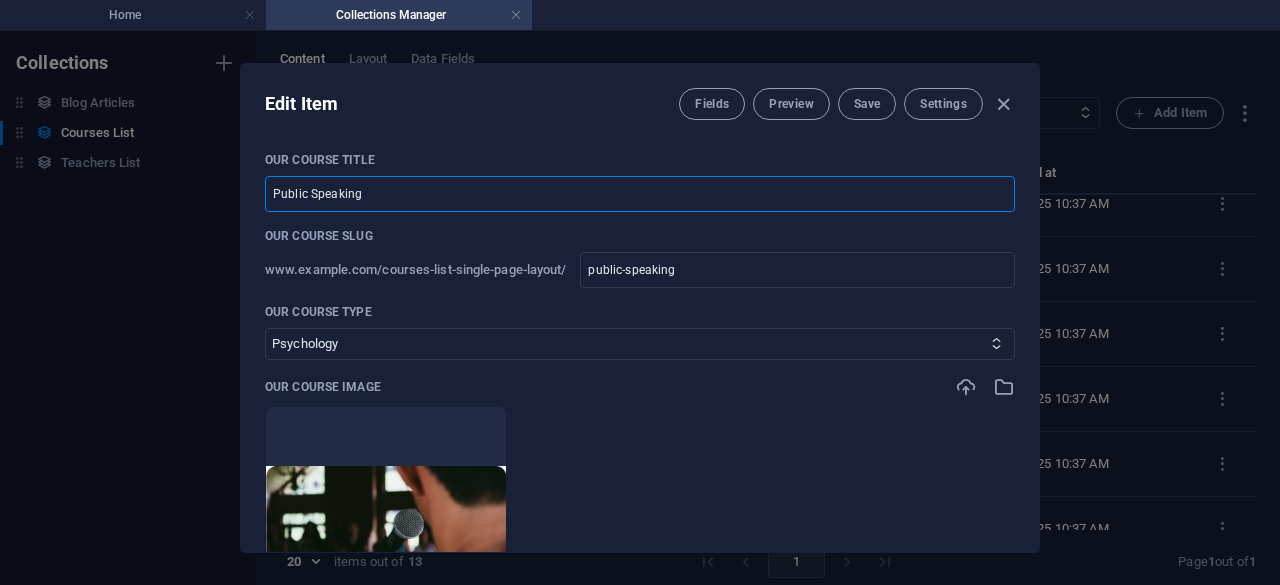 drag, startPoint x: 360, startPoint y: 197, endPoint x: 216, endPoint y: 197, distance: 144 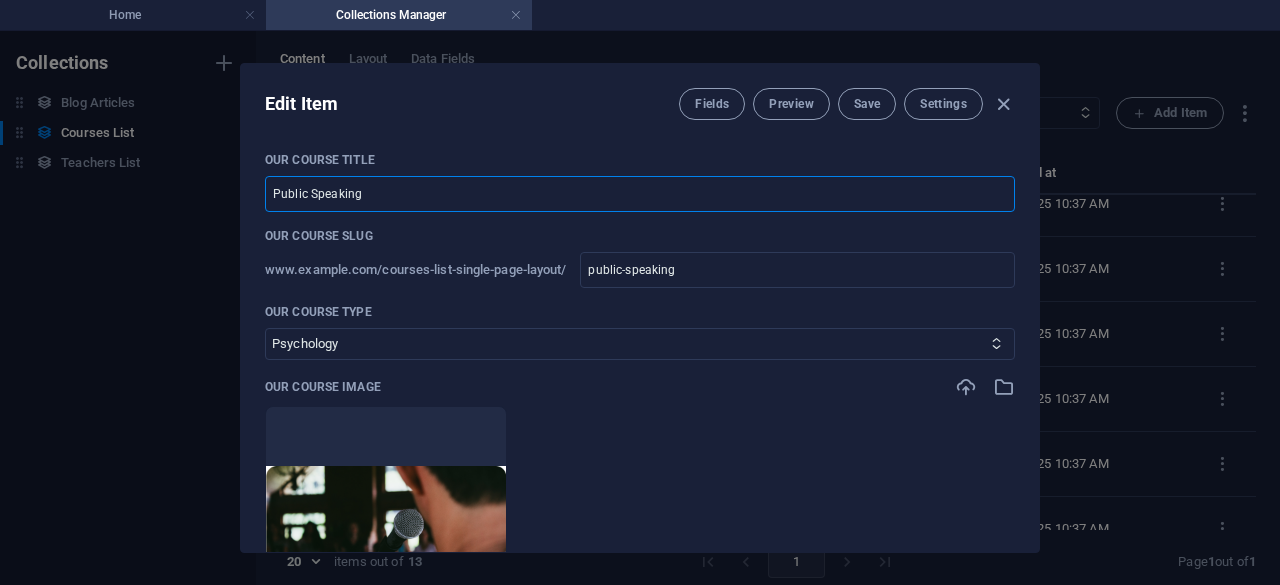 click on "Edit Item Fields Preview Save Settings Our Course Title Public Speaking ​ Our Course Slug www.example.com/courses-list-single-page-layout/ public-speaking ​ Our Course Type Business/Finances Creativity Programming Psychology Science Speaking Management Marketing Design Our Course Image Drop files here to upload them instantly Our Course Introduction Paragraph Format Normal Heading 1 Heading 2 Heading 3 Heading 4 Heading 5 Heading 6 Code Font Family Arial Georgia Impact Tahoma Times New Roman Verdana Font Size 8 9 10 11 12 14 18 24 30 36 48 60 72 96 Bold Italic Underline Strikethrough Colors Icons Align Left Align Center Align Right Align Justify Unordered List Ordered List Insert Link Insert Table Clear Formatting Lorem ipsum dolor sit amet consectetur. <p>Lorem ipsum dolor sit amet consectetur.</p> Our Course Hours Tag 8hrs ​ Our Course Price Tag $499 ​ Our Top Course Our Top Course Our Course Detailed Description Edit in CMS Public Speaking Online videos Active community Downloadable resources 67 8" at bounding box center [640, 308] 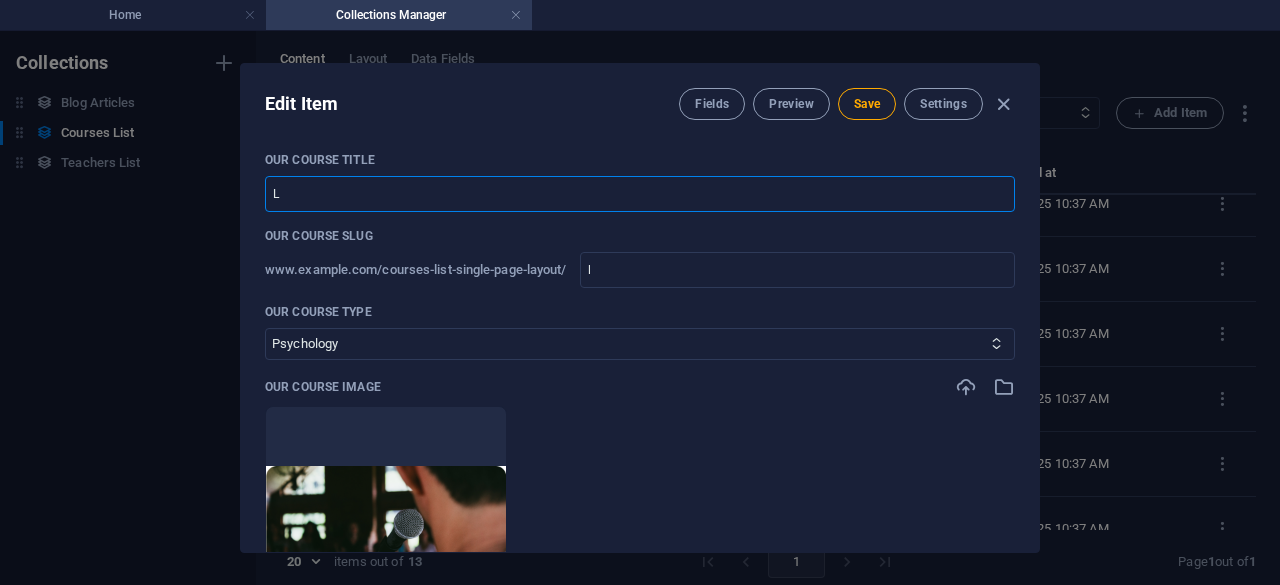 type on "Le" 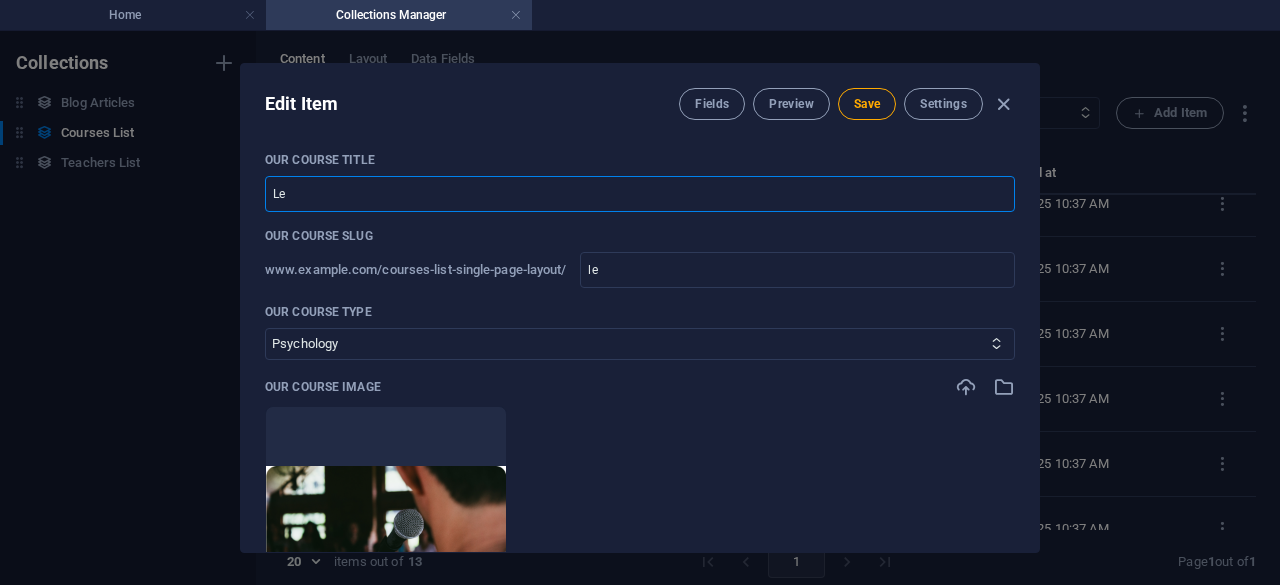 type on "Lea" 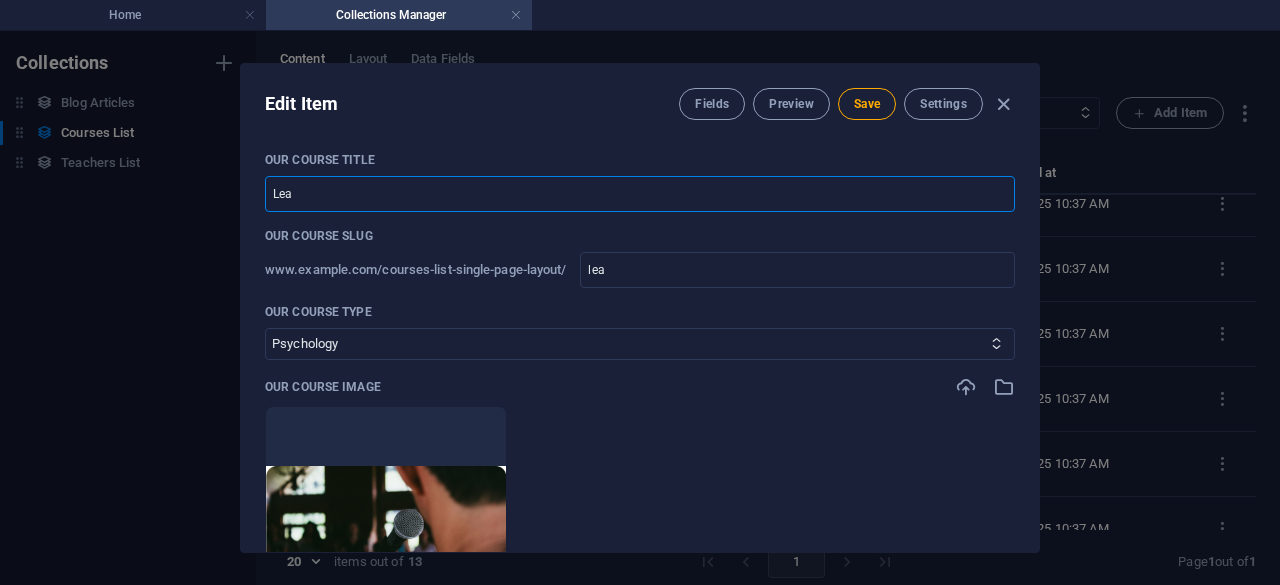 type on "lea" 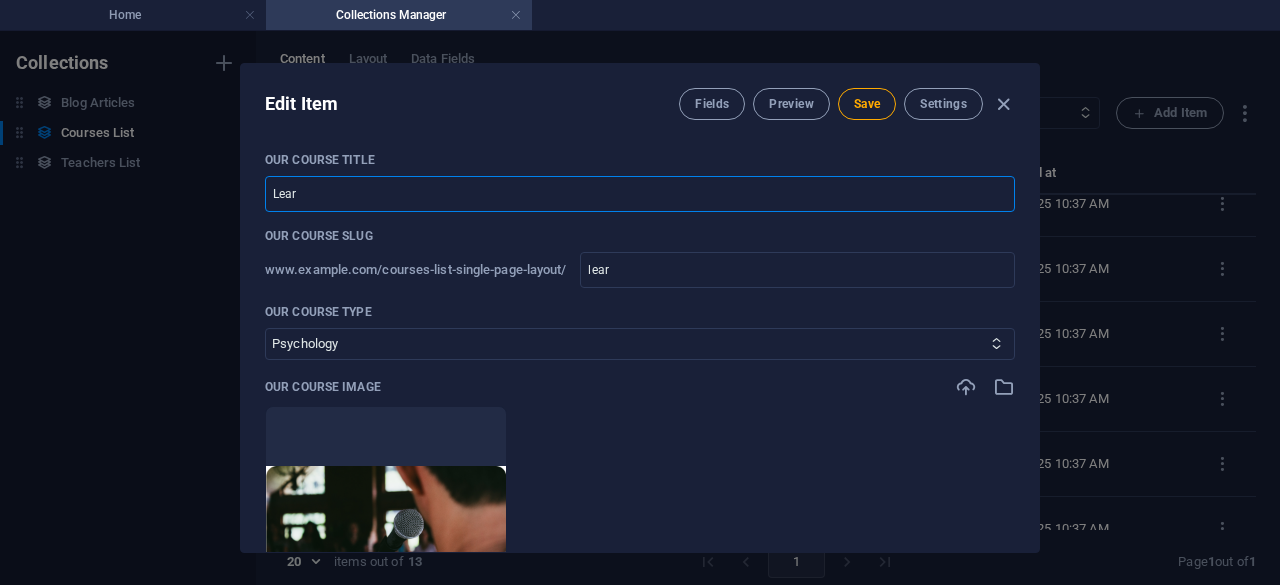 type on "Learn" 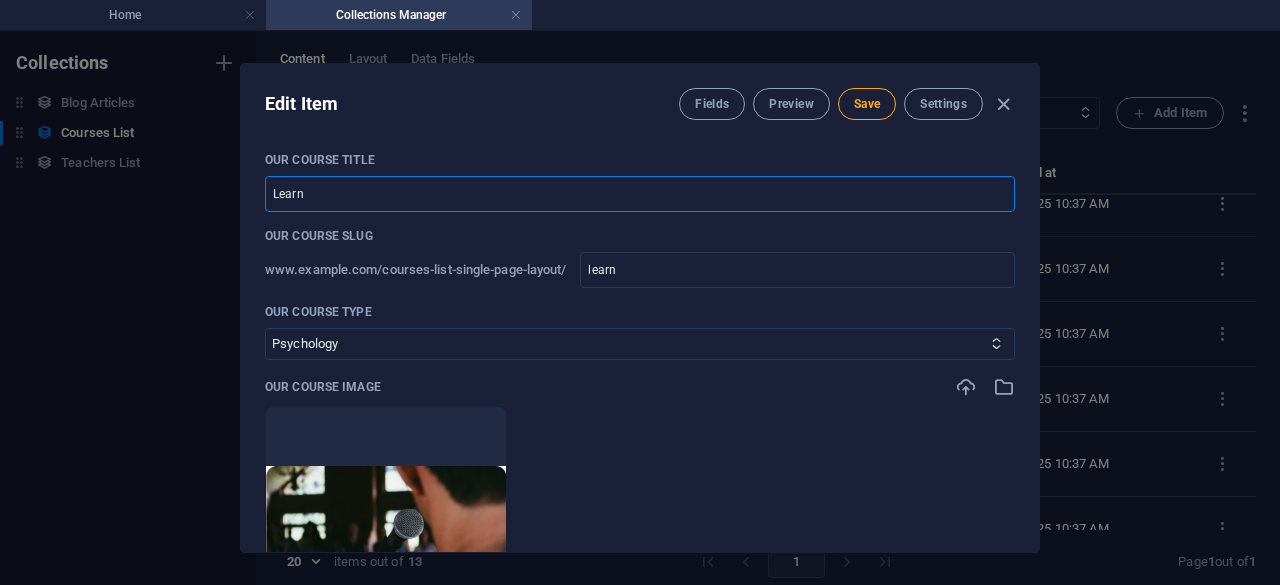 type on "Learni" 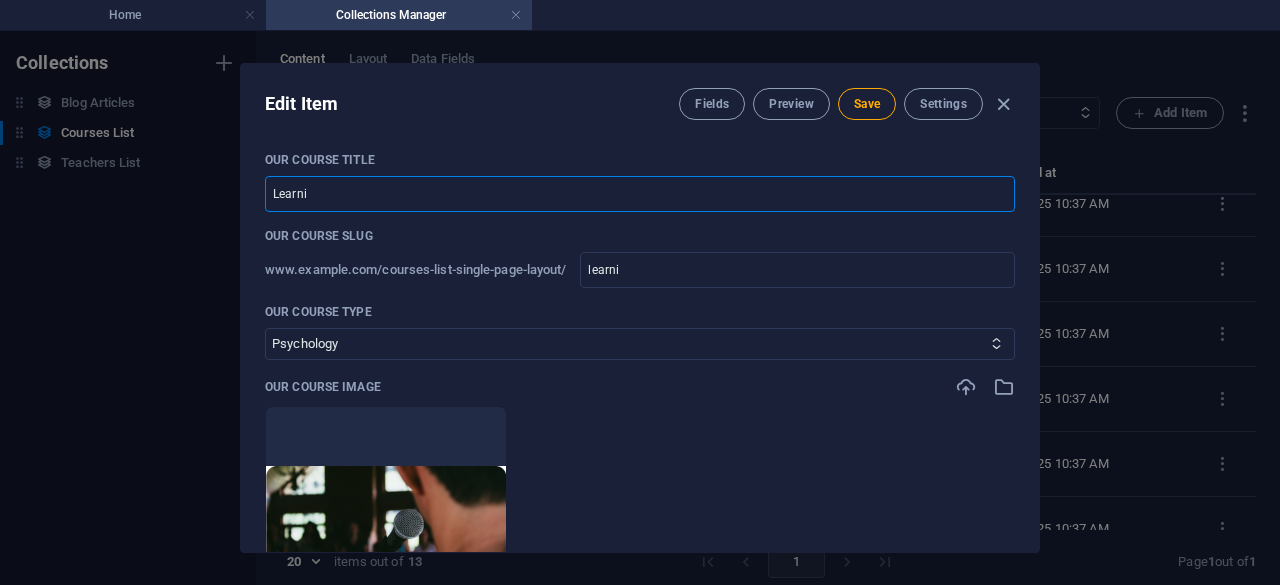 type on "Learnin" 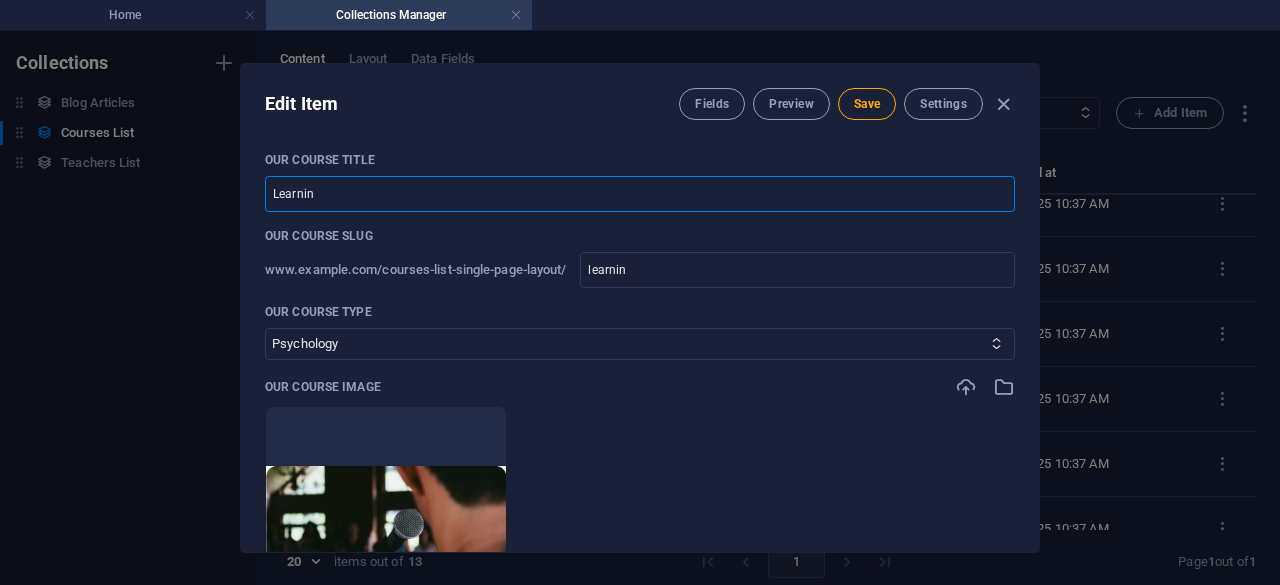 type on "Learning" 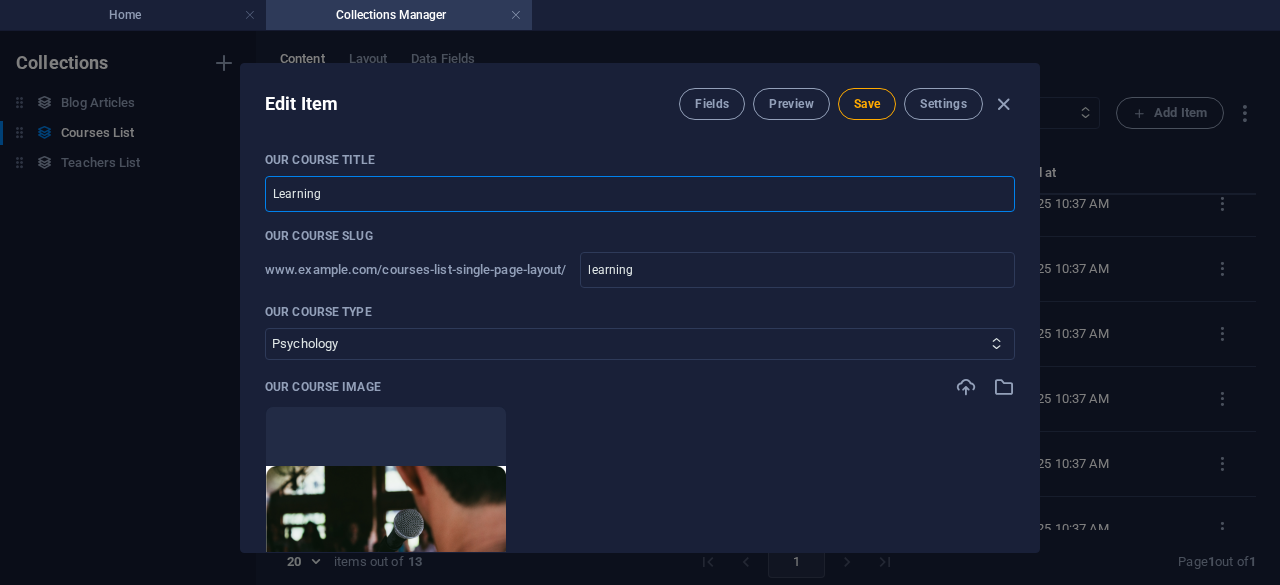 type on "Learning W" 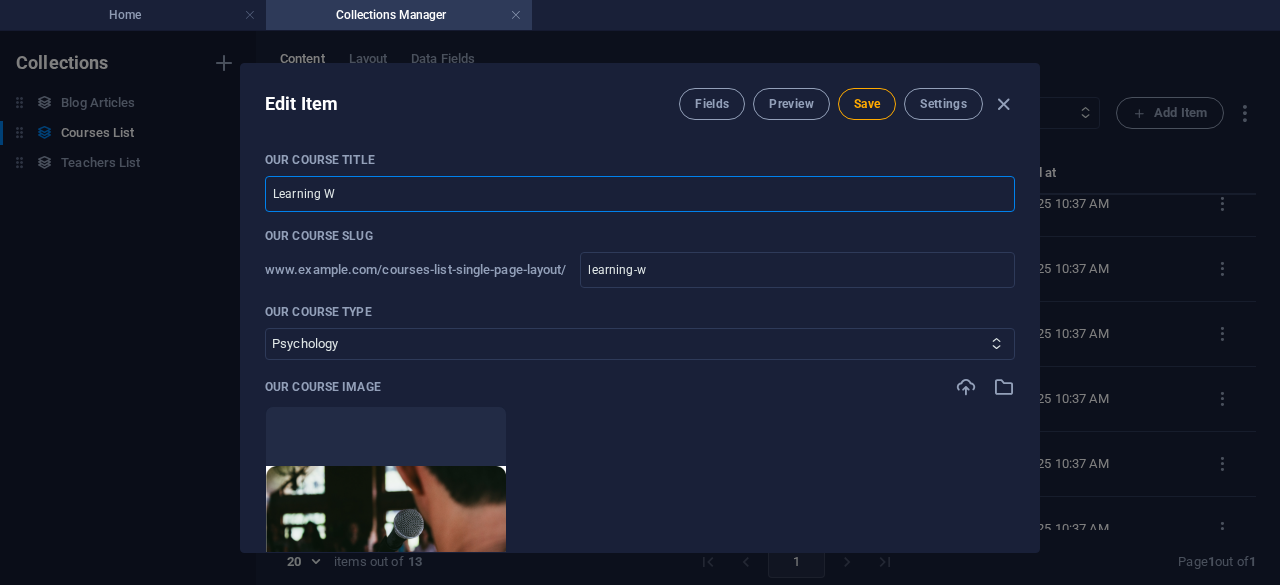 type on "Learning" 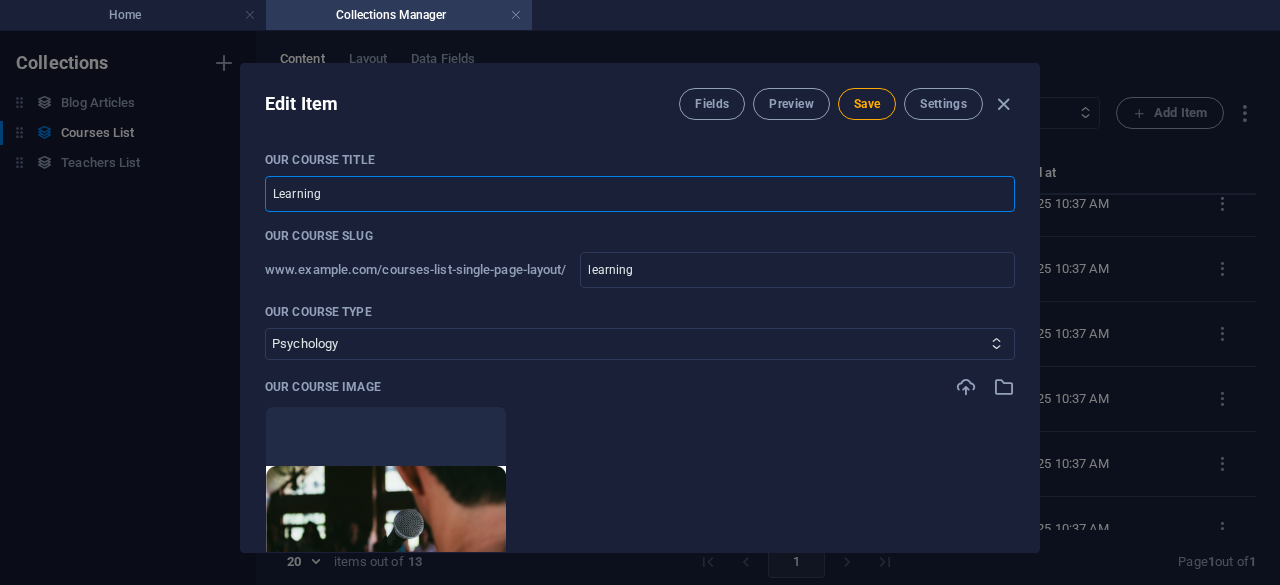 type on "Learning E" 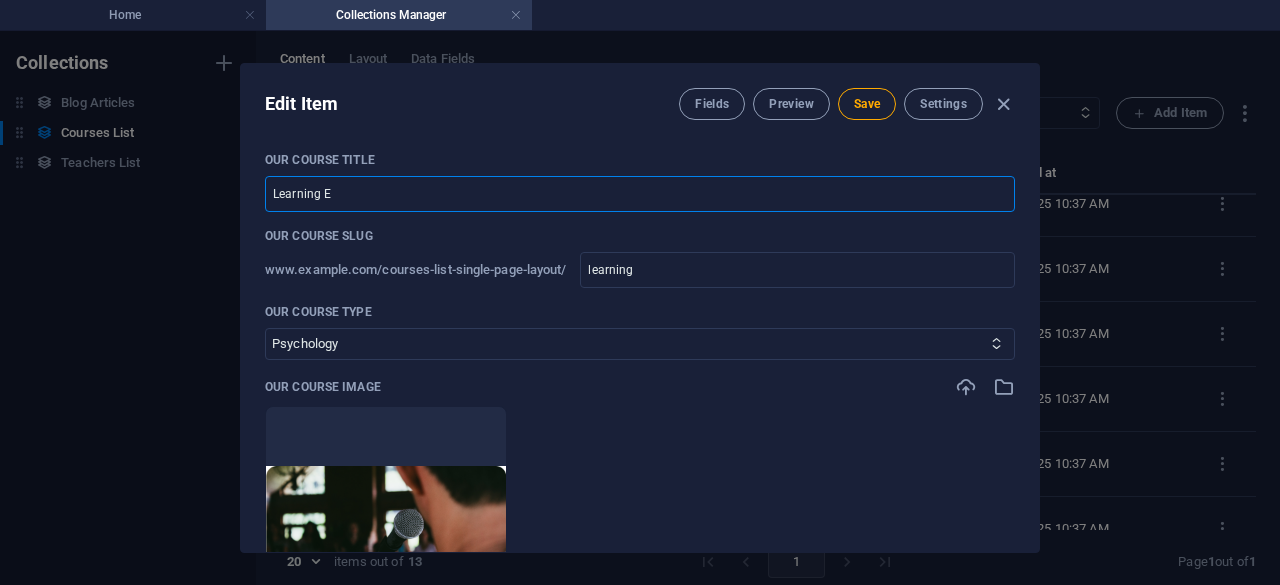 type on "learning-e" 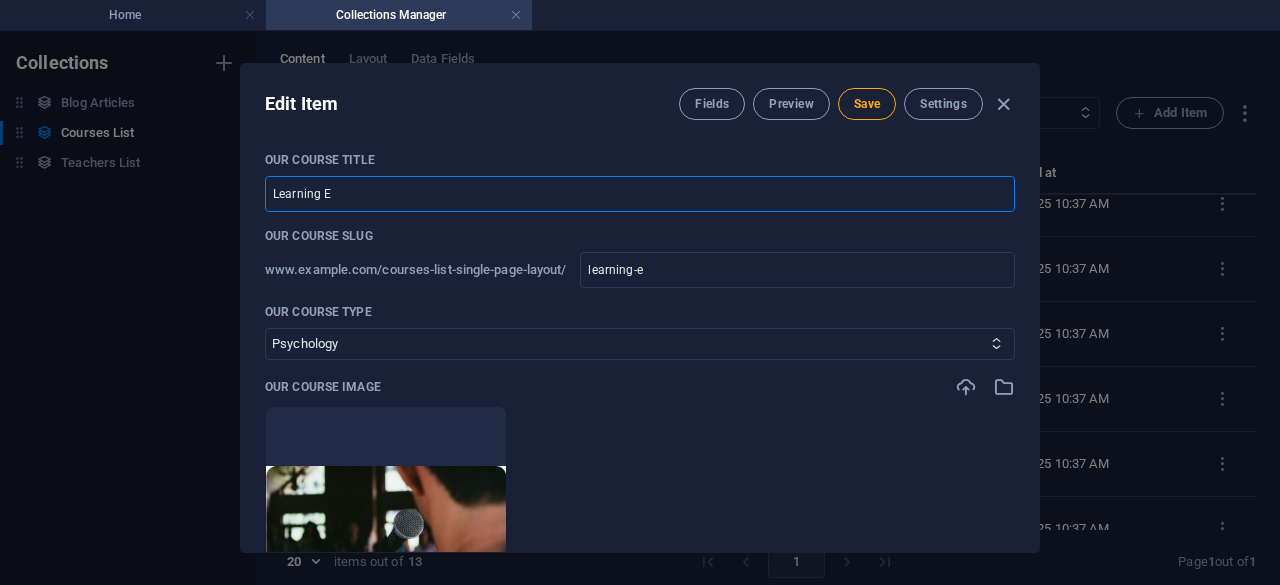 type on "Learning En" 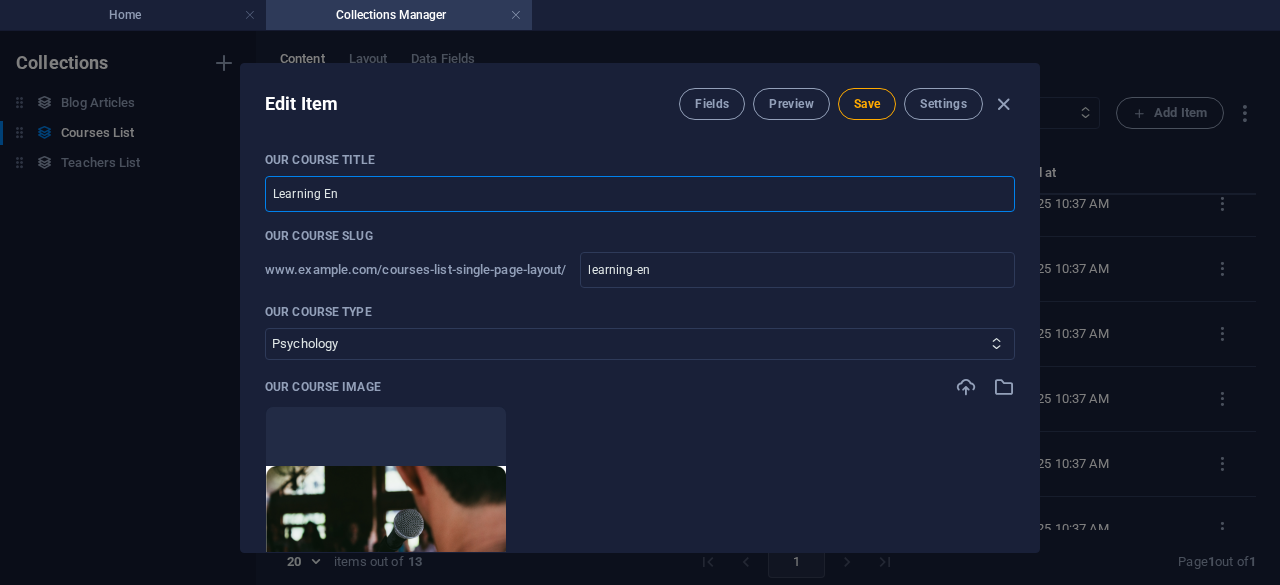 type on "Learning Eng" 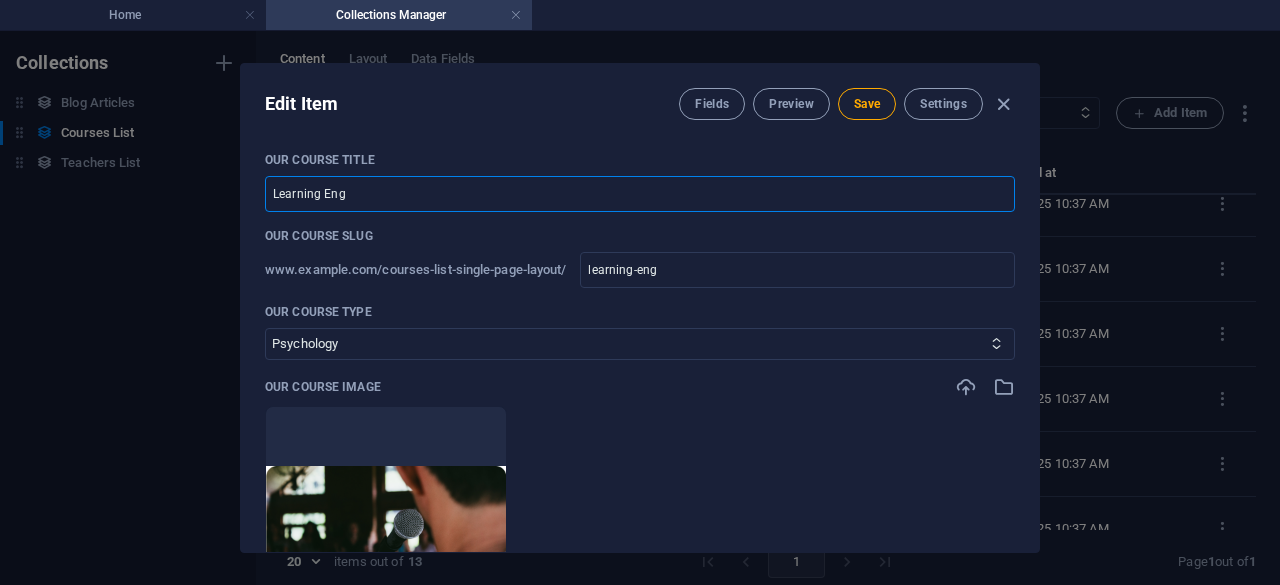 type on "Learning Engl" 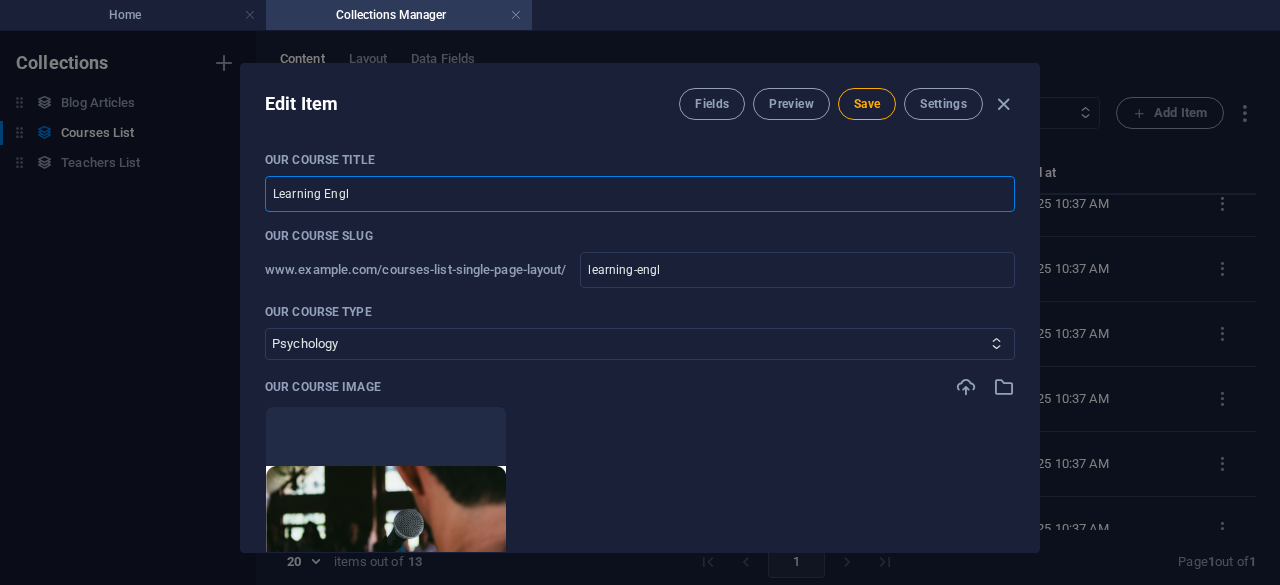 type on "Learning Engli" 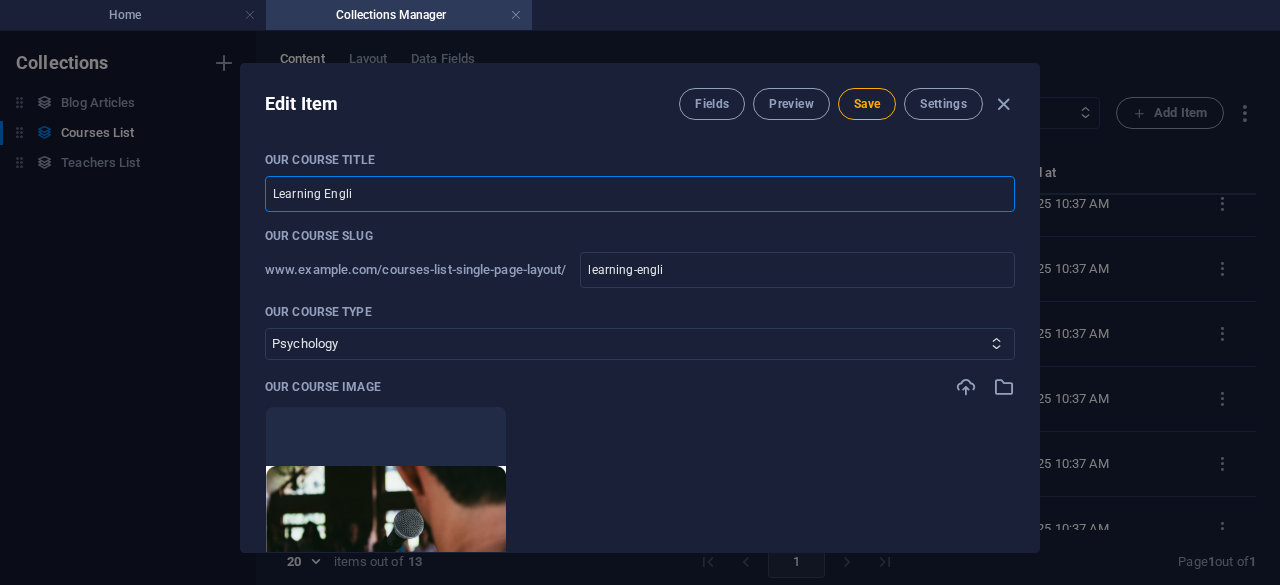 type on "Learning Englis" 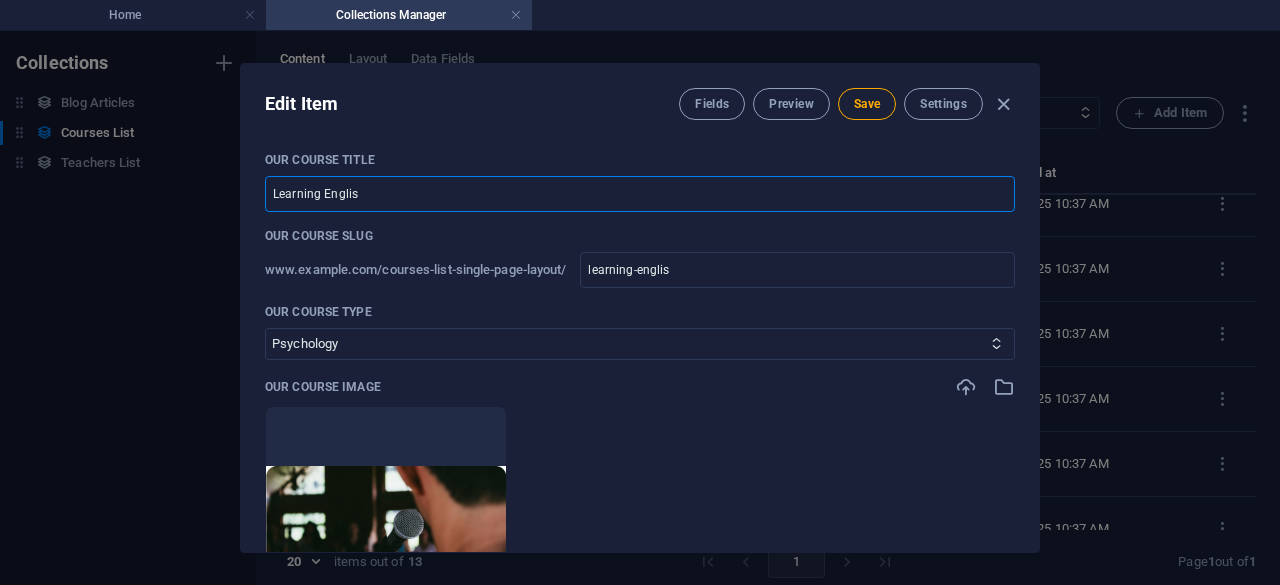 type on "Learning English" 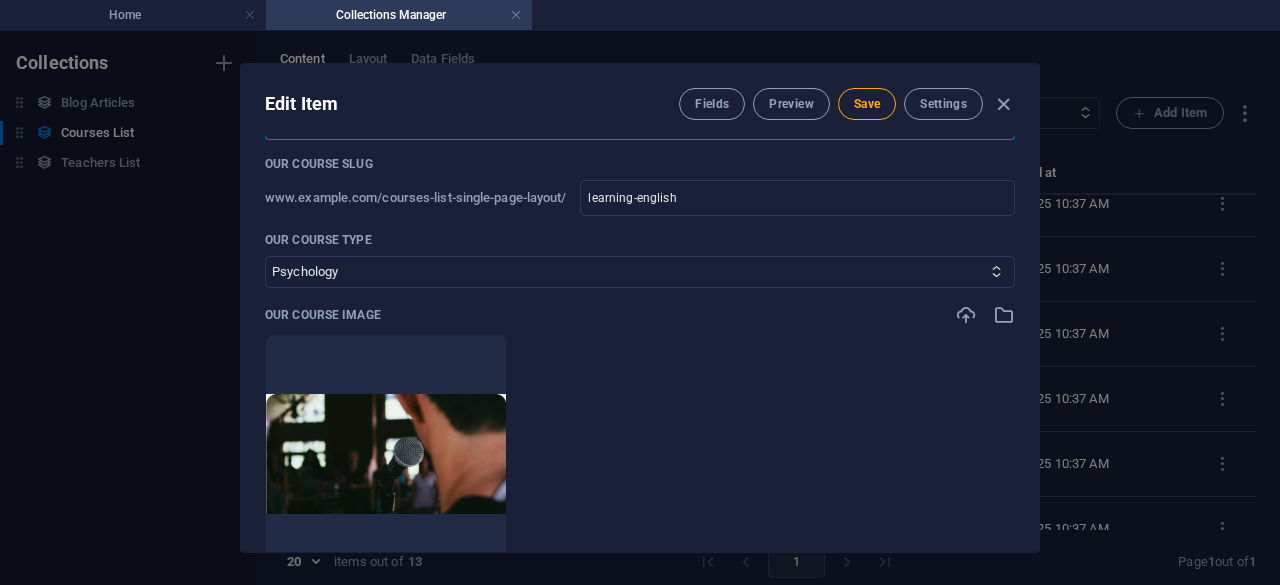 scroll, scrollTop: 74, scrollLeft: 0, axis: vertical 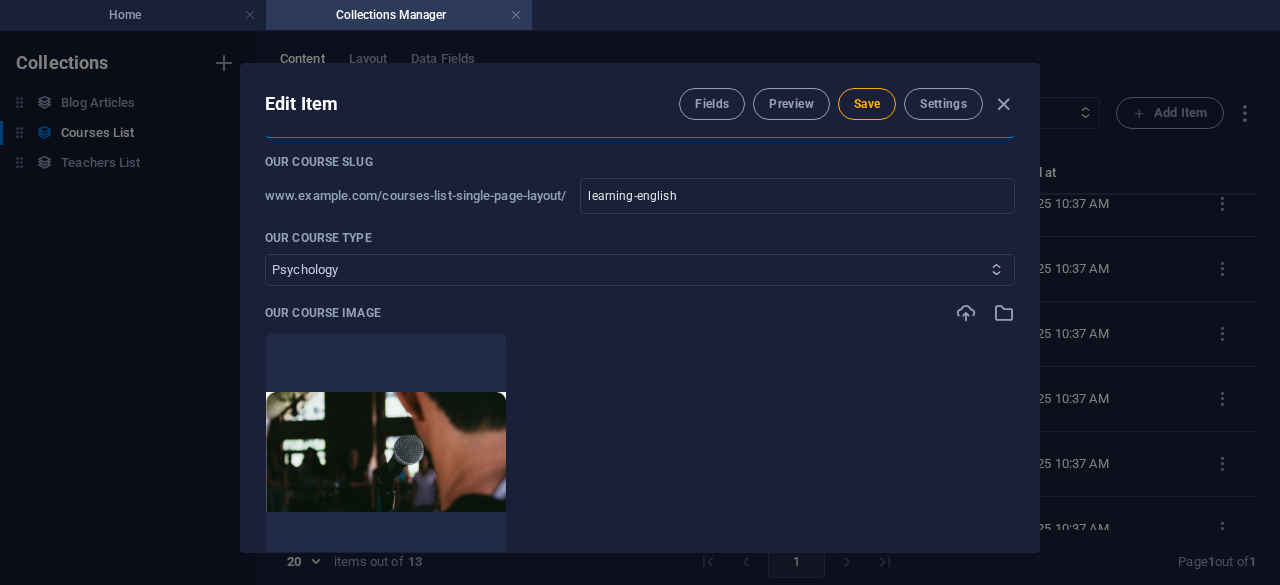 type on "Learning English" 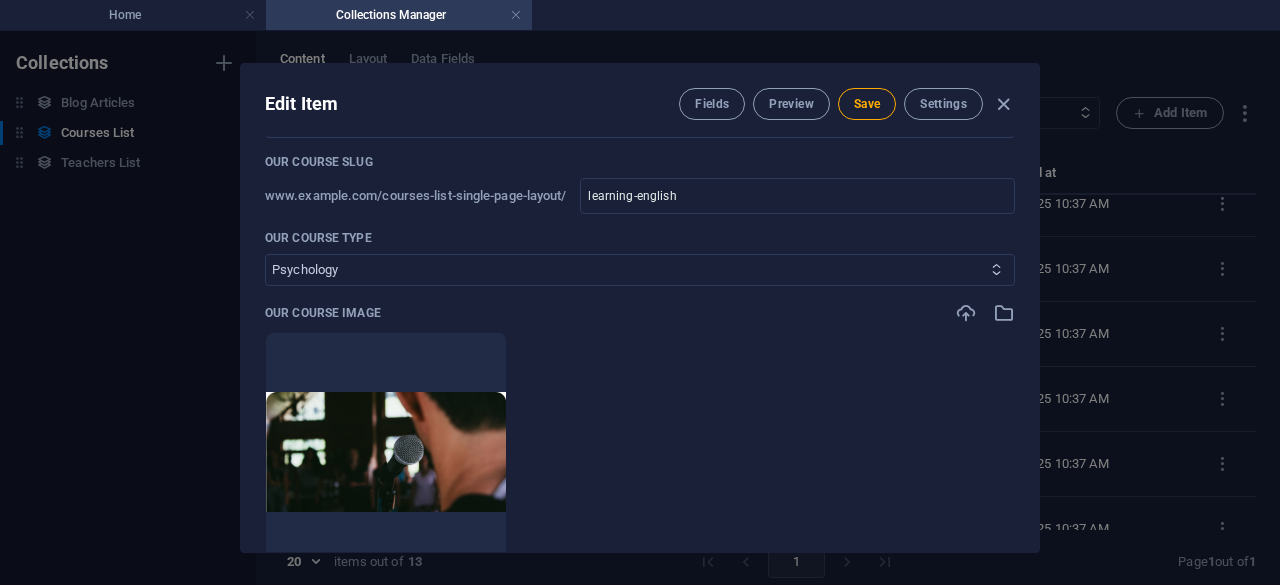 click on "Business/Finances Creativity Programming Psychology Science Speaking Management Marketing Design" at bounding box center [640, 270] 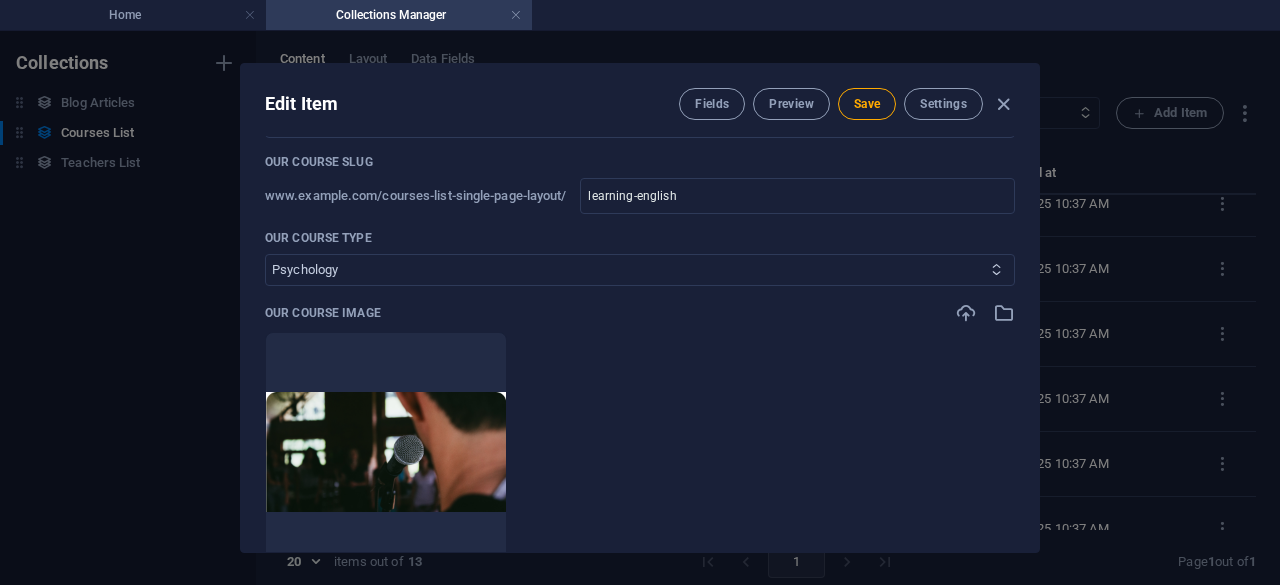select on "Speaking" 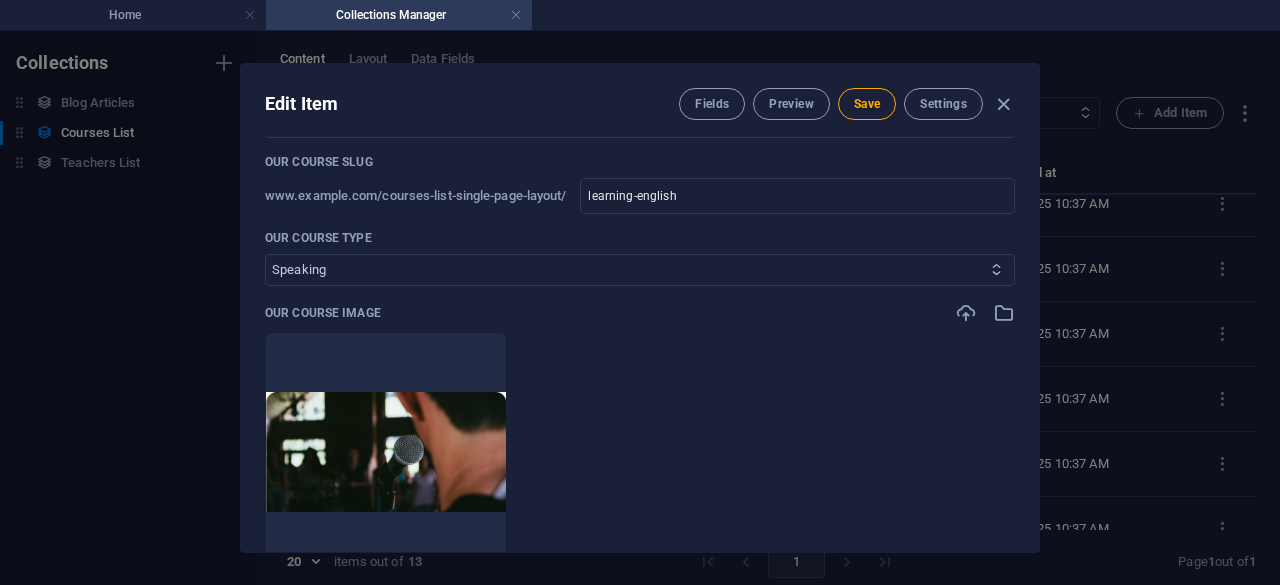 click on "Business/Finances Creativity Programming Psychology Science Speaking Management Marketing Design" at bounding box center [640, 270] 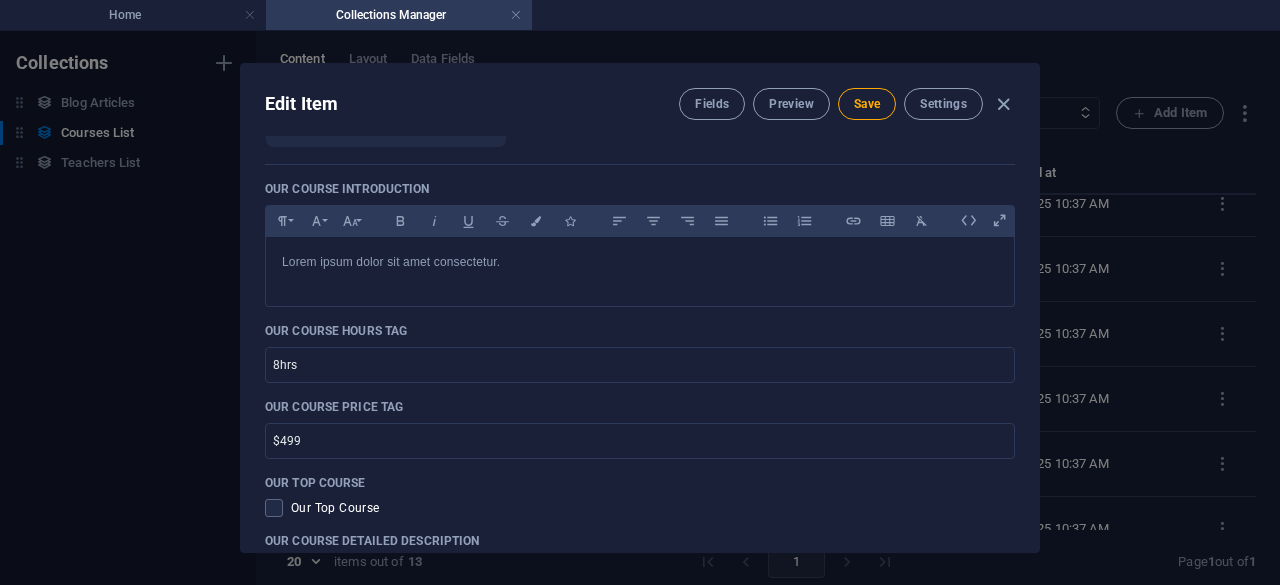 scroll, scrollTop: 495, scrollLeft: 0, axis: vertical 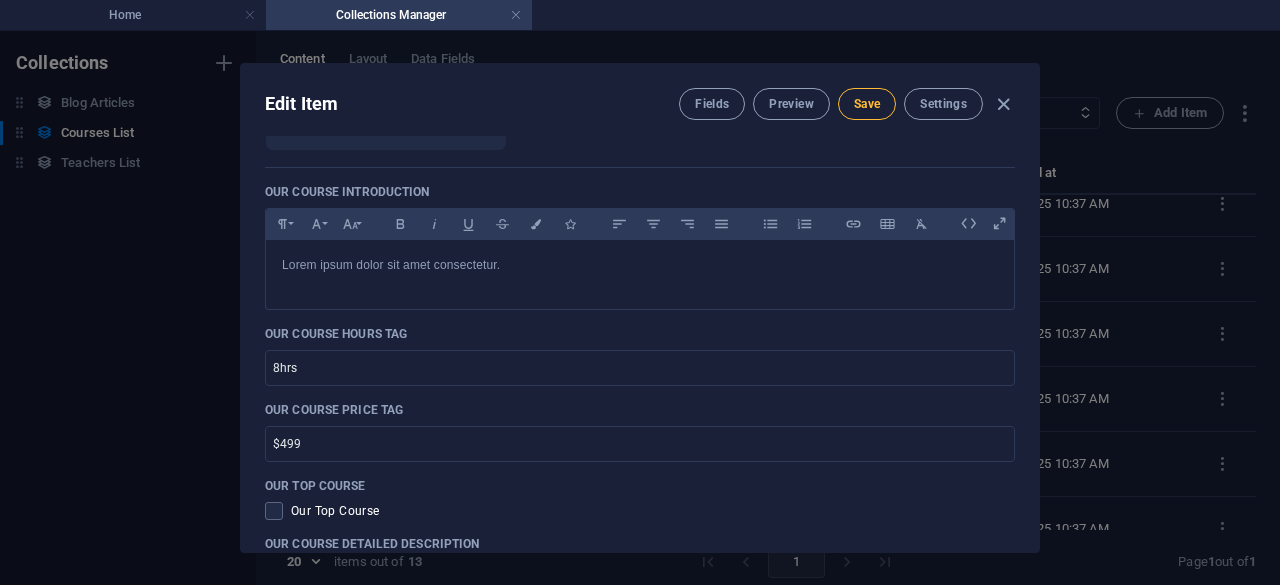 click on "Save" at bounding box center (867, 104) 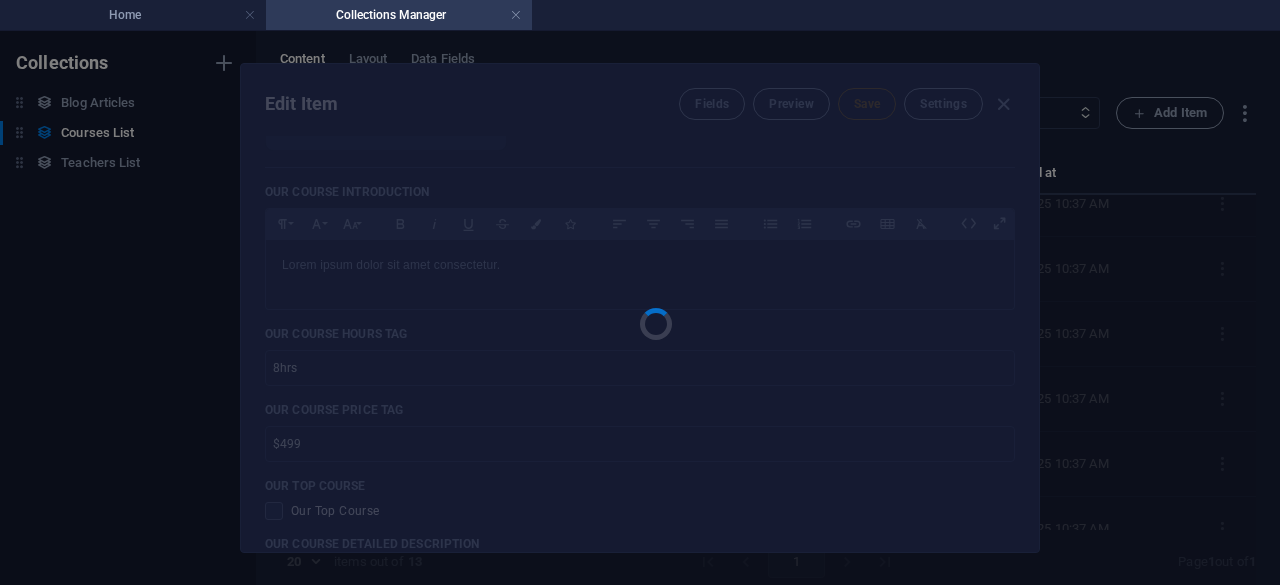 type on "learning-english" 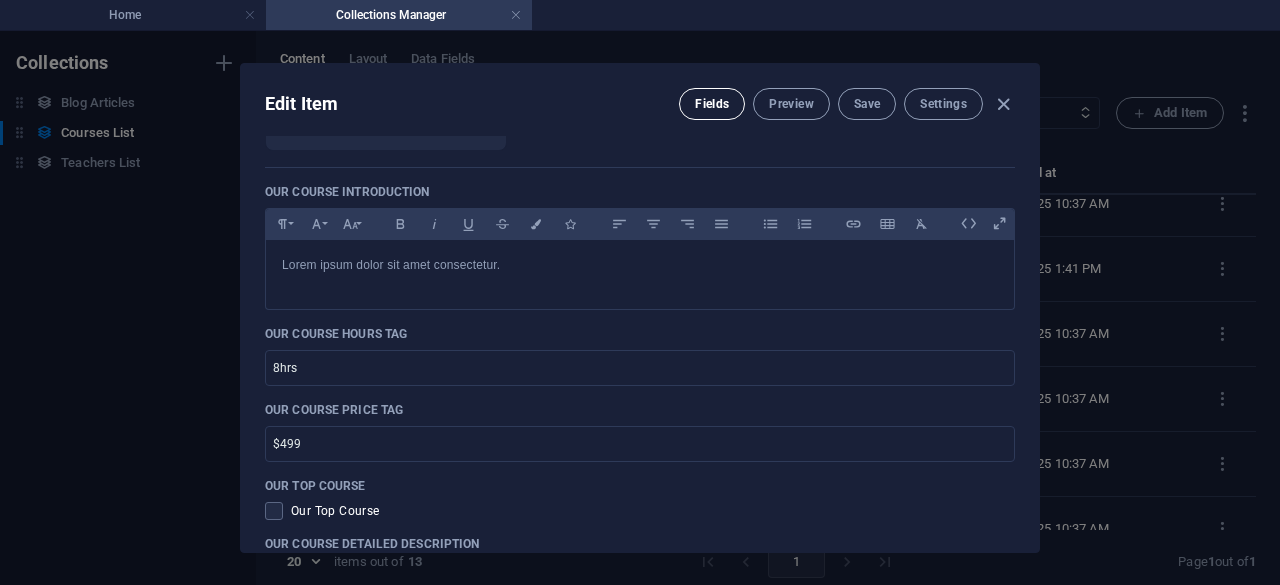click on "Fields" at bounding box center (712, 104) 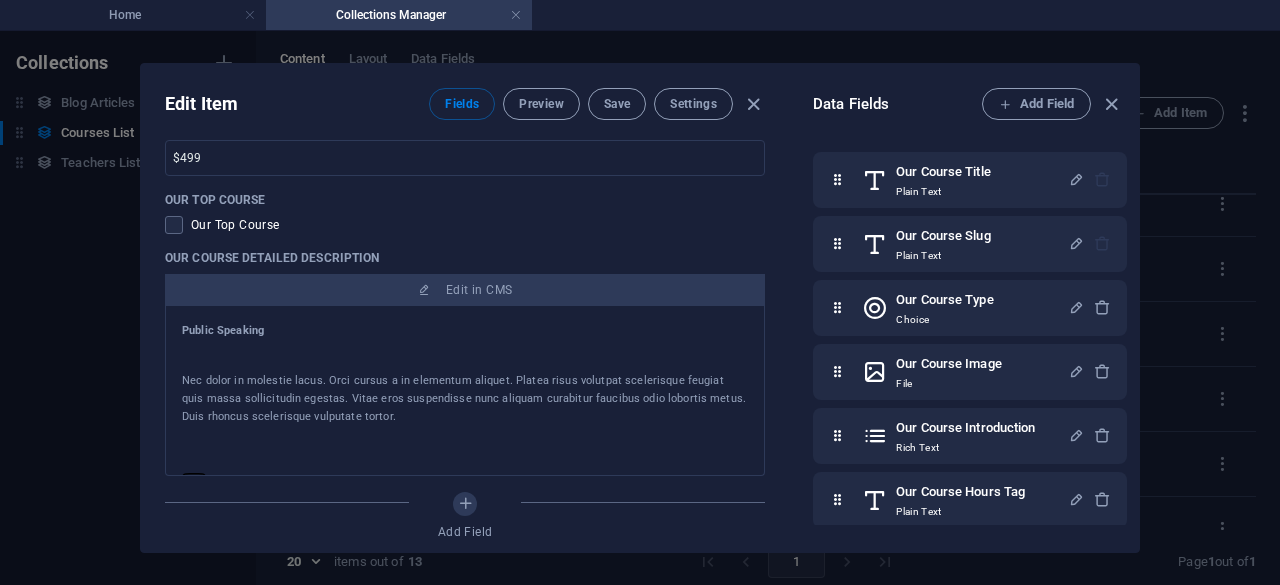 scroll, scrollTop: 813, scrollLeft: 0, axis: vertical 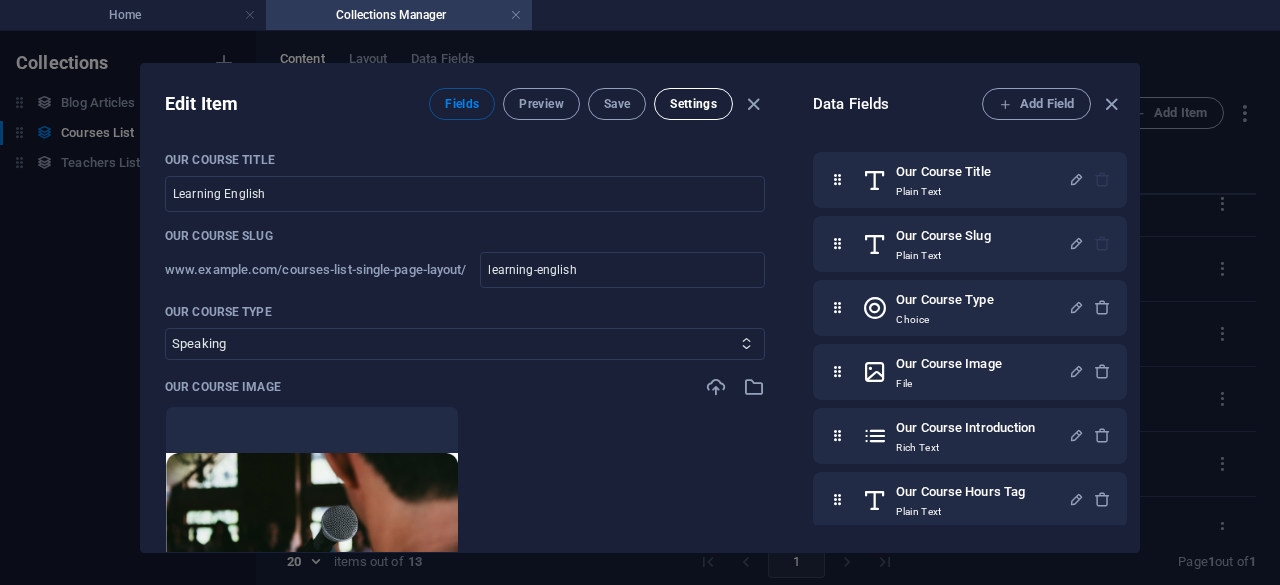click on "Settings" at bounding box center [693, 104] 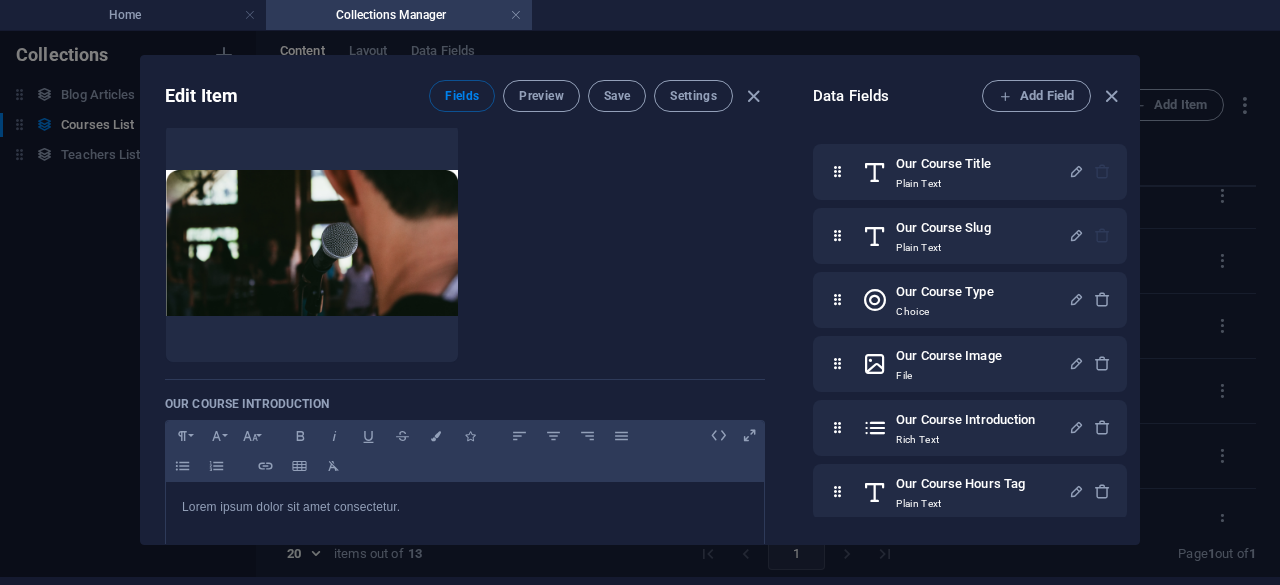scroll, scrollTop: 0, scrollLeft: 0, axis: both 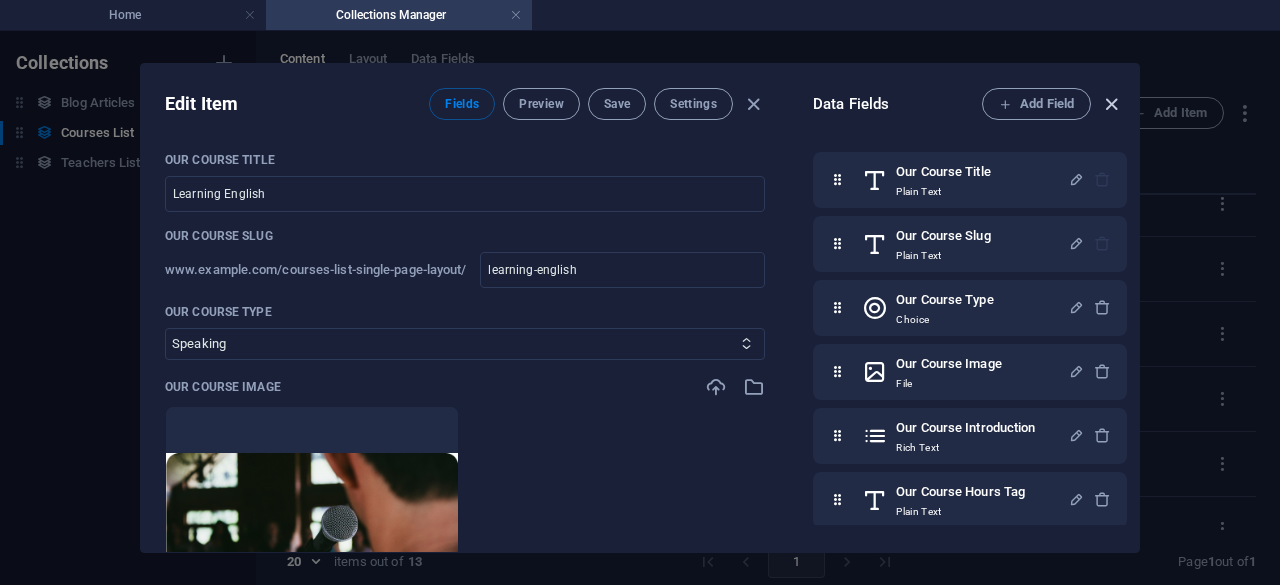 click at bounding box center [1111, 104] 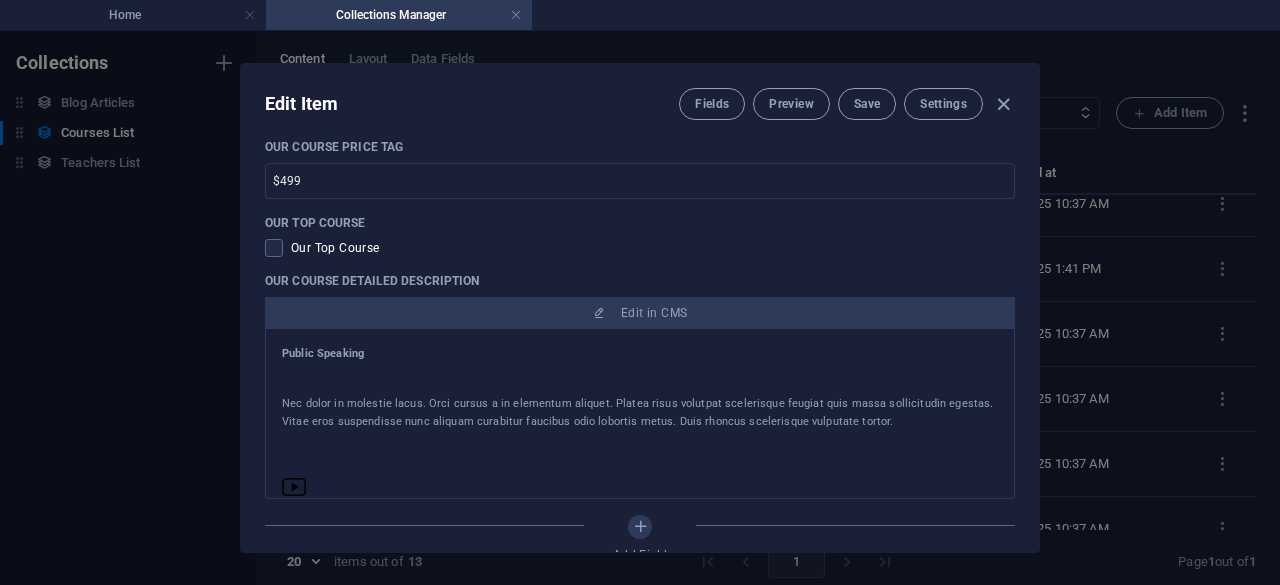 scroll, scrollTop: 762, scrollLeft: 0, axis: vertical 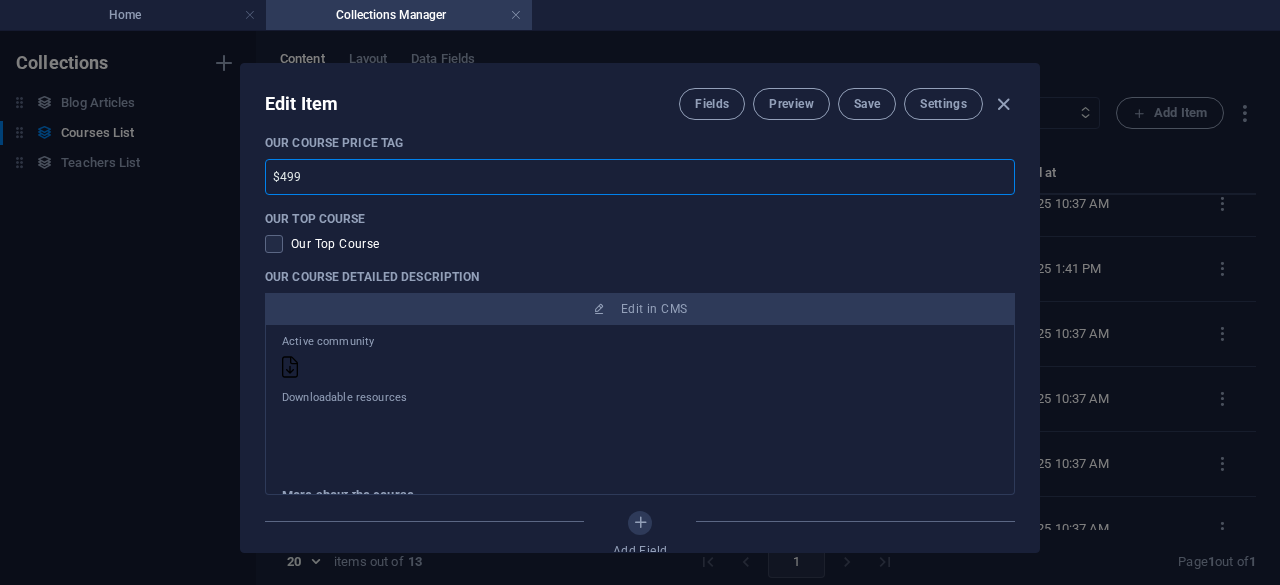 drag, startPoint x: 318, startPoint y: 175, endPoint x: 256, endPoint y: 175, distance: 62 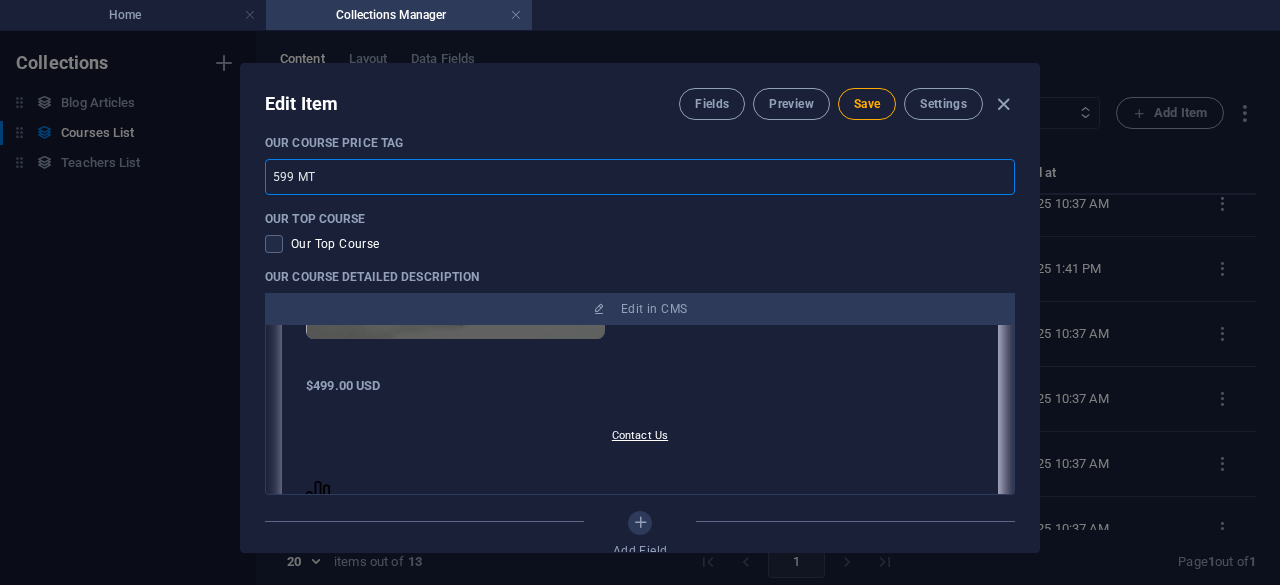 scroll, scrollTop: 710, scrollLeft: 0, axis: vertical 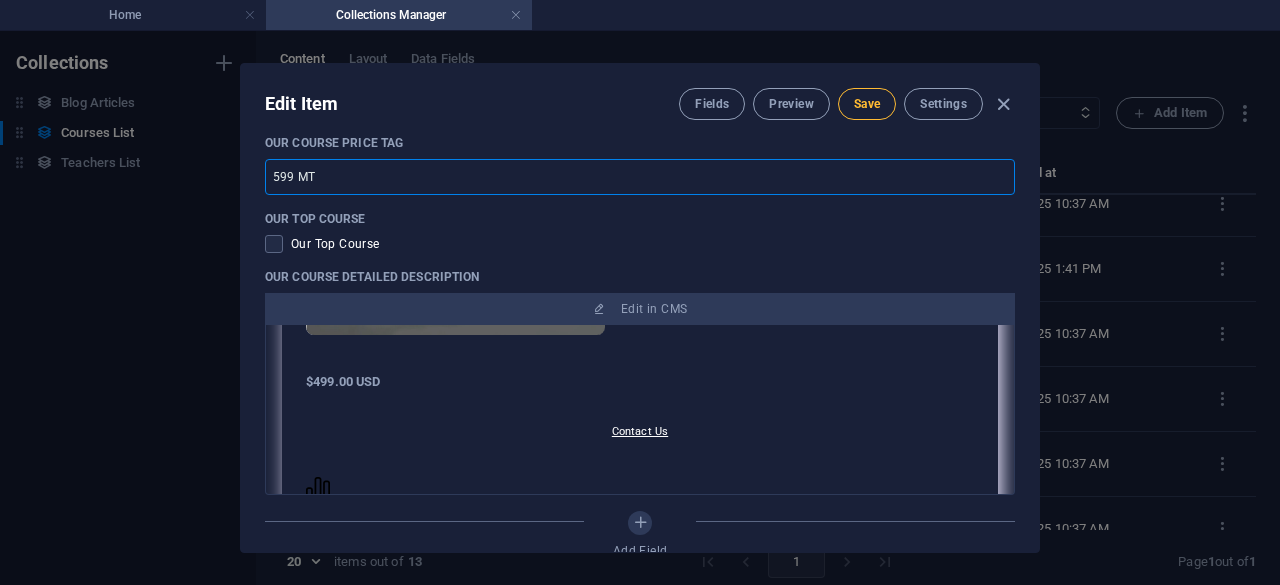 type on "599 MT" 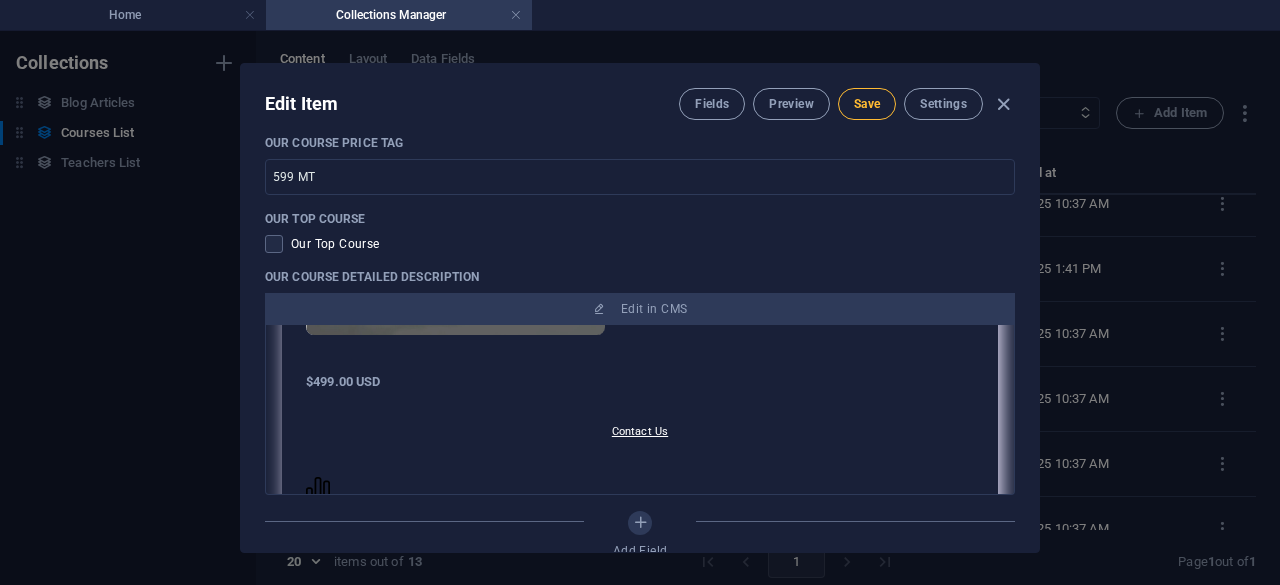 click on "Save" at bounding box center [867, 104] 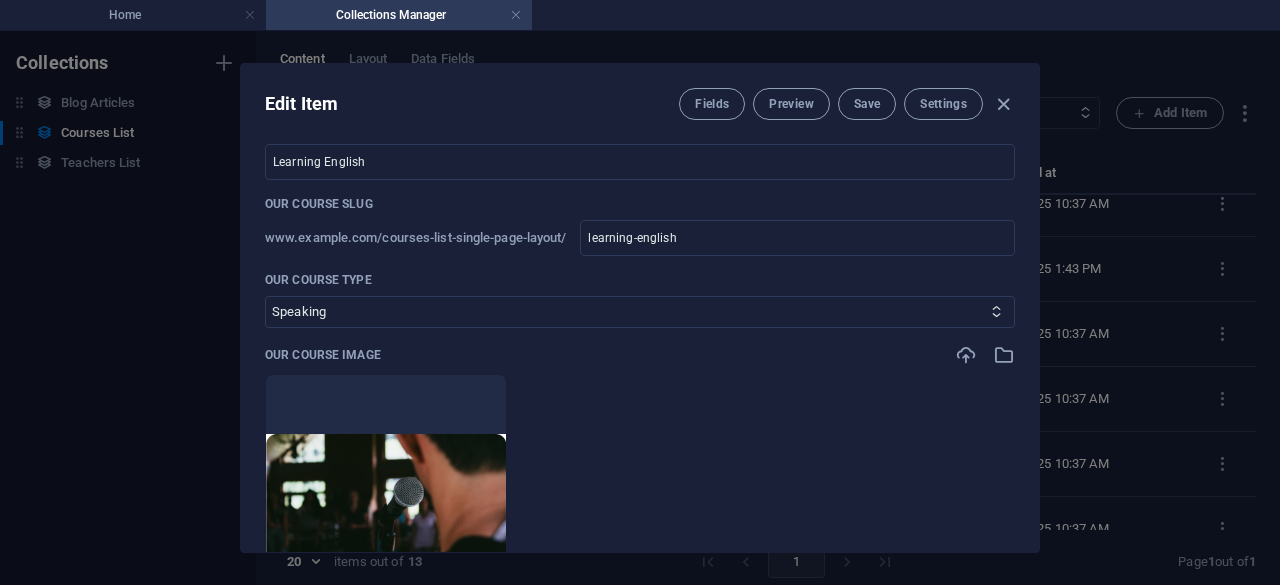 scroll, scrollTop: 0, scrollLeft: 0, axis: both 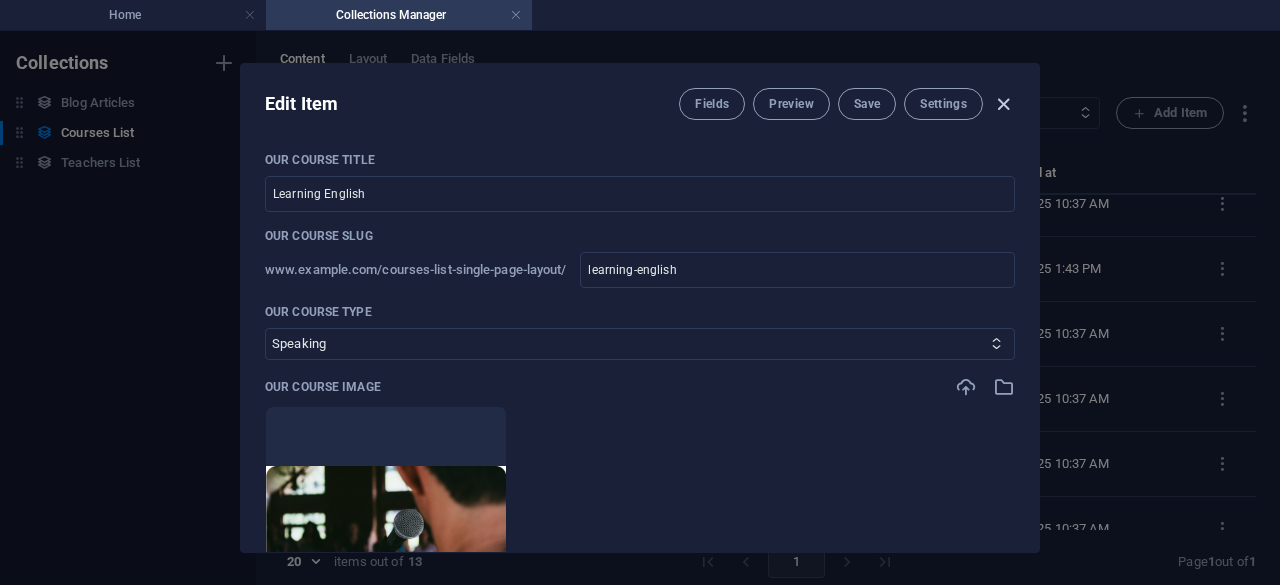 click at bounding box center [1003, 104] 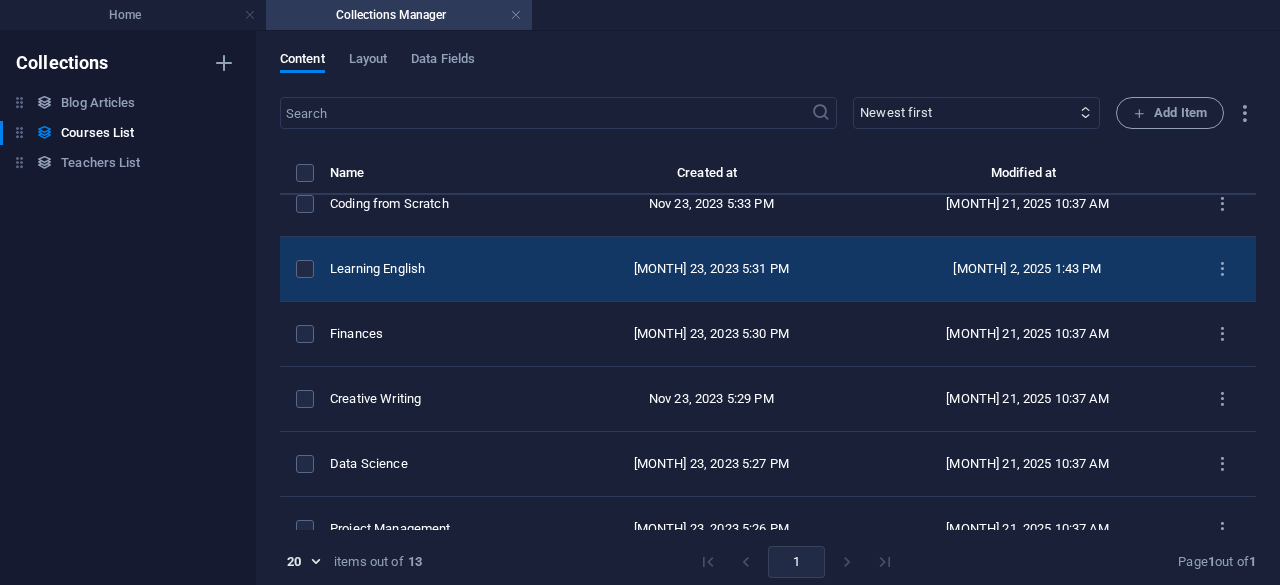 scroll, scrollTop: 0, scrollLeft: 0, axis: both 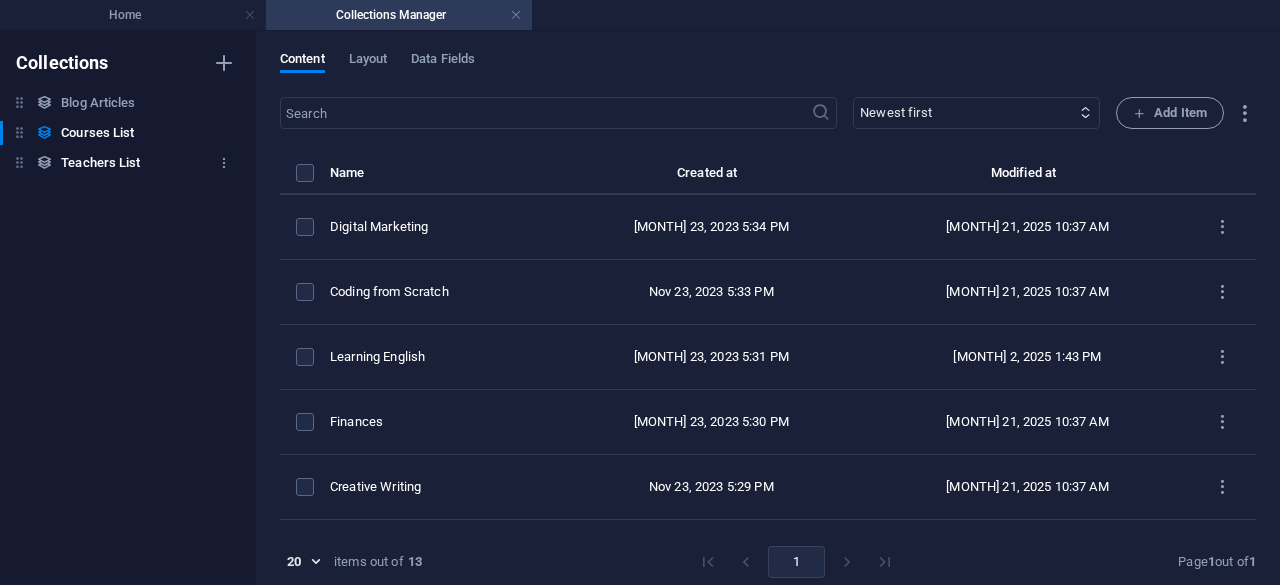 click on "Teachers List" at bounding box center [100, 163] 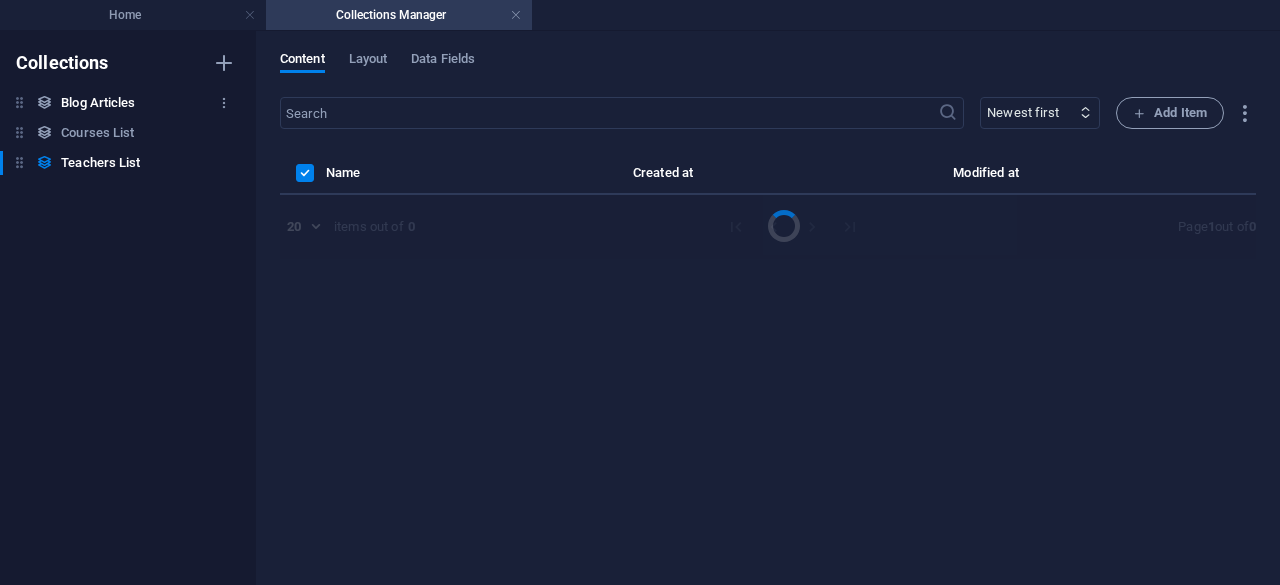 click on "Blog Articles" at bounding box center [98, 103] 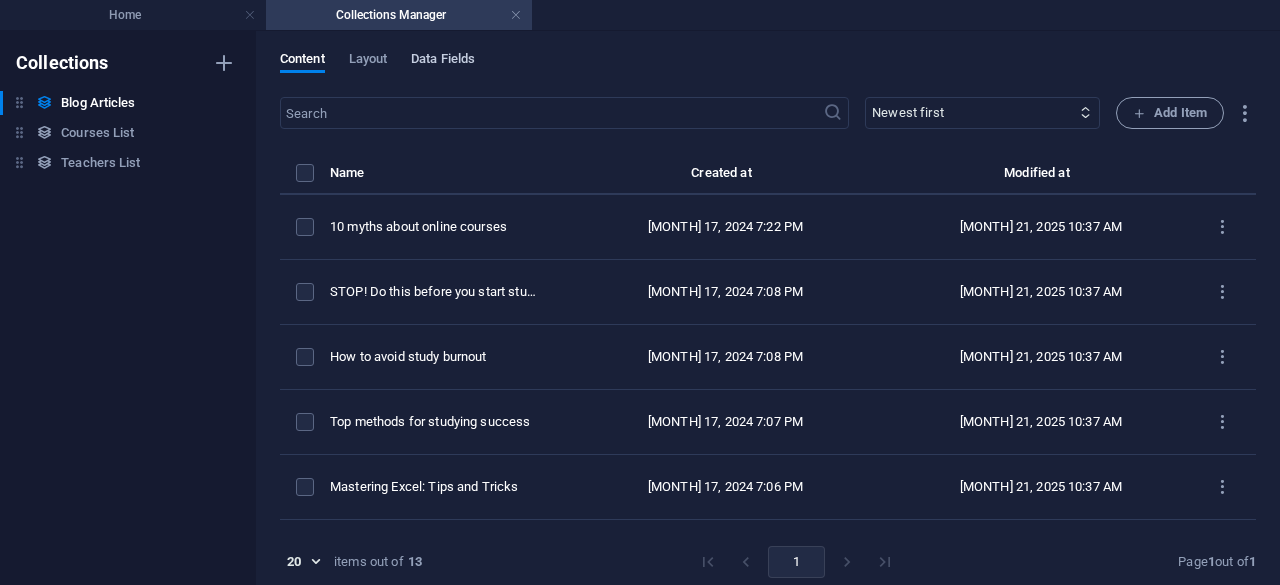 click on "Data Fields" at bounding box center (443, 61) 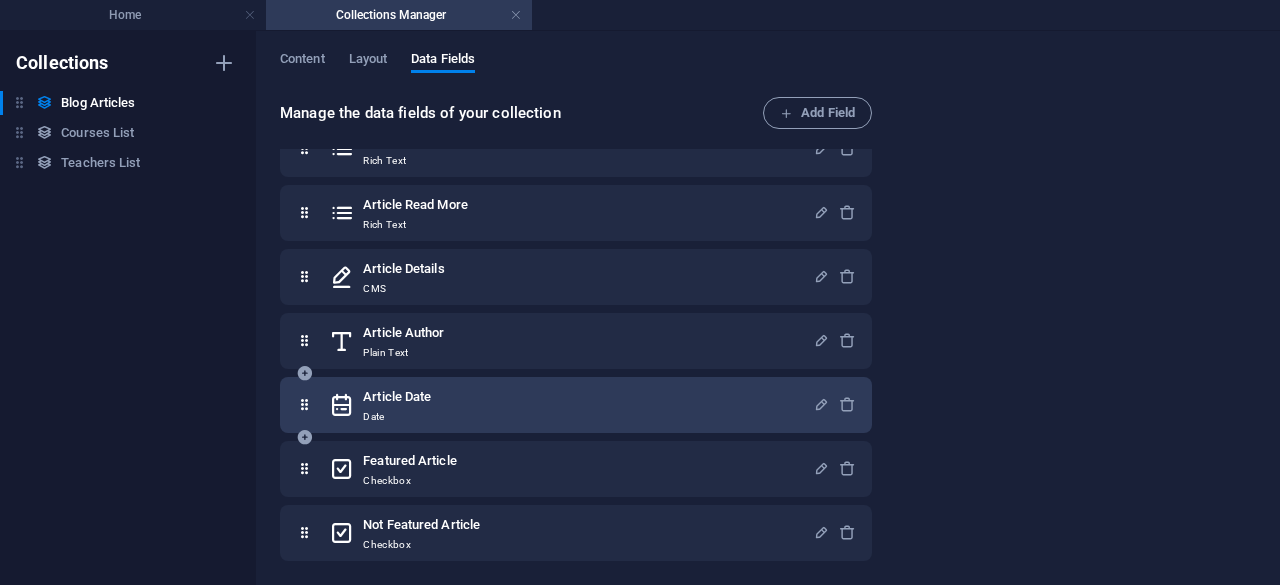 scroll, scrollTop: 0, scrollLeft: 0, axis: both 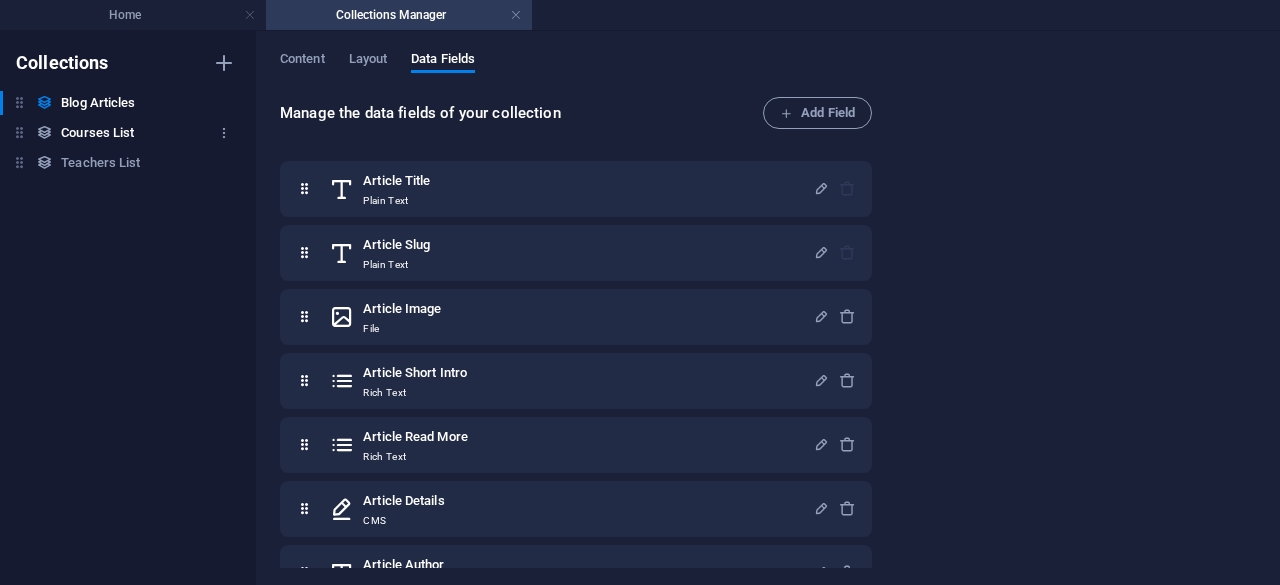 click on "Courses List" at bounding box center [97, 133] 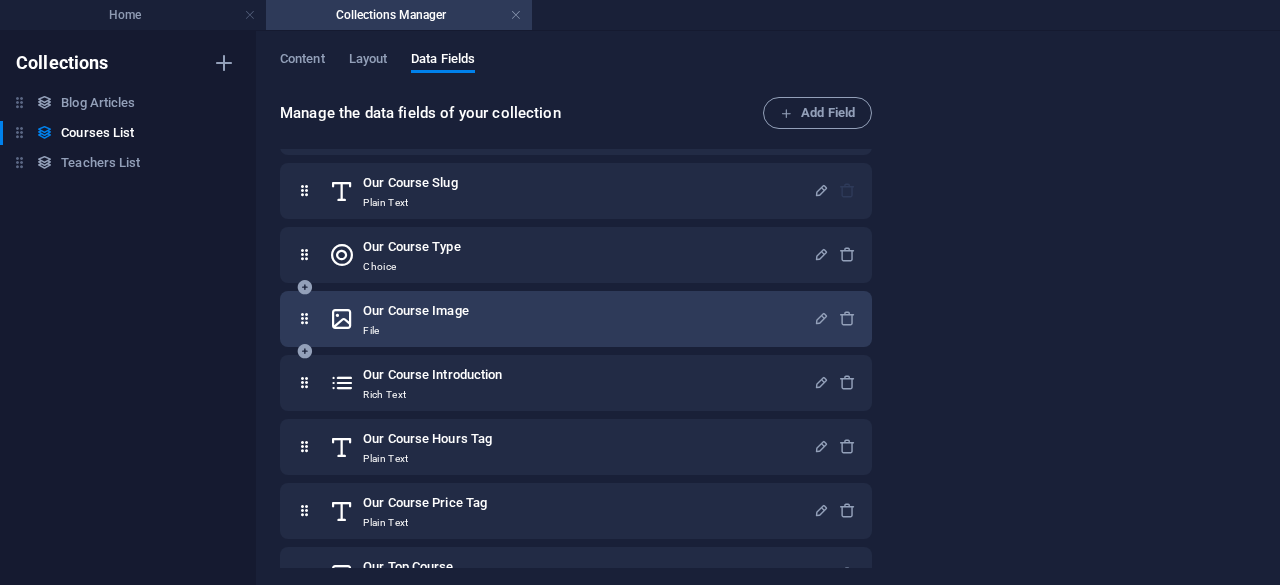 scroll, scrollTop: 0, scrollLeft: 0, axis: both 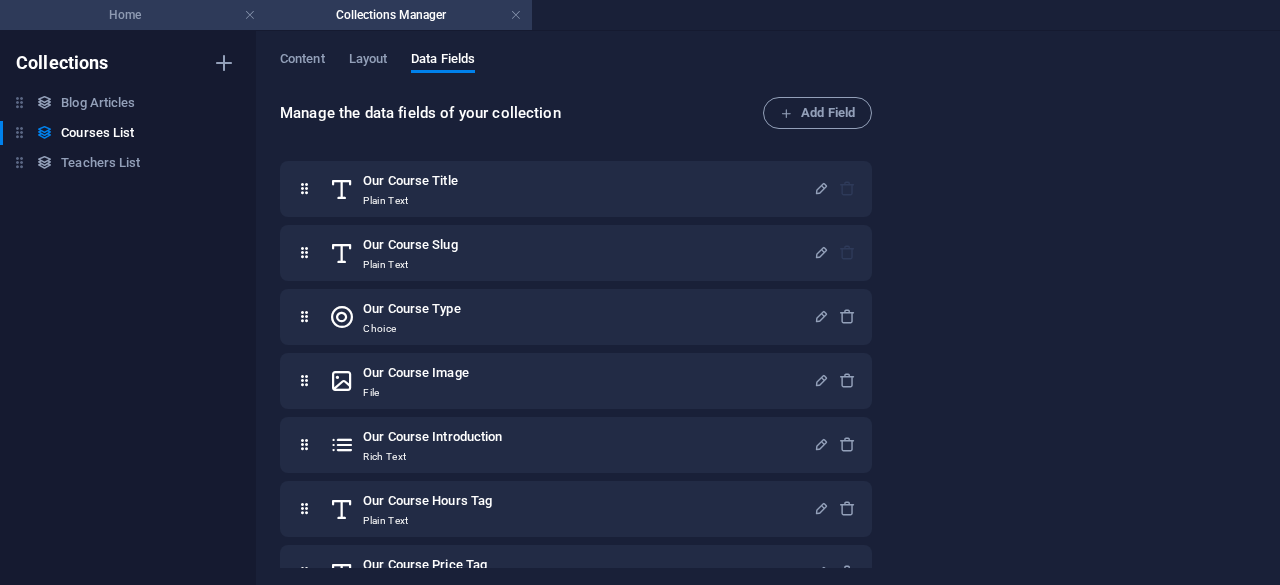 click on "Home" at bounding box center [133, 15] 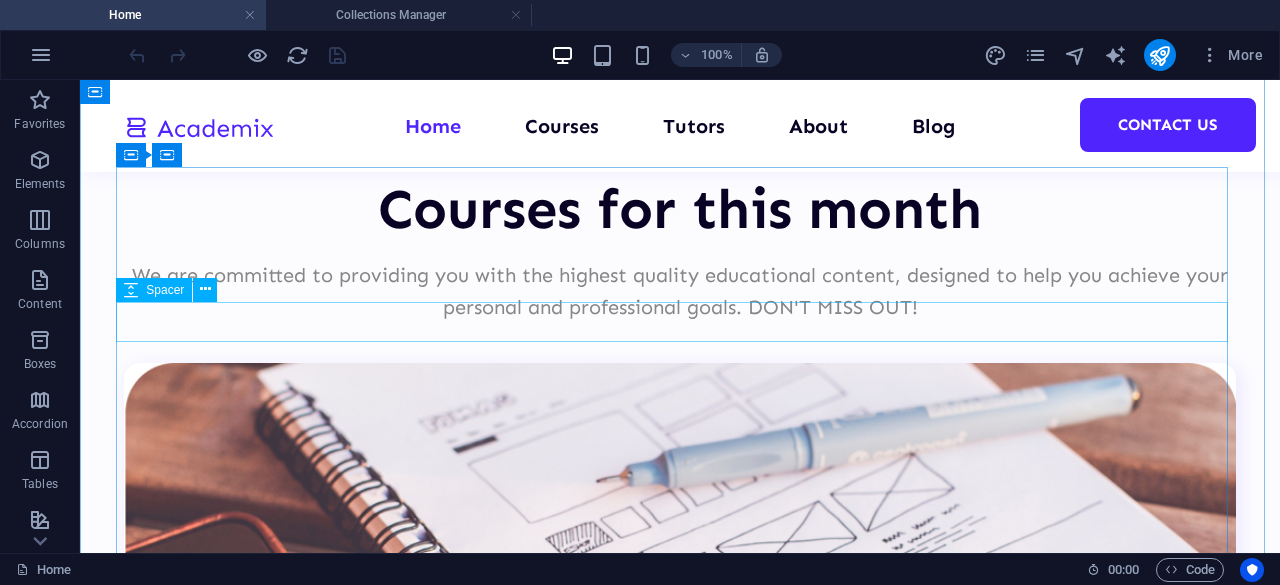 scroll, scrollTop: 4376, scrollLeft: 0, axis: vertical 